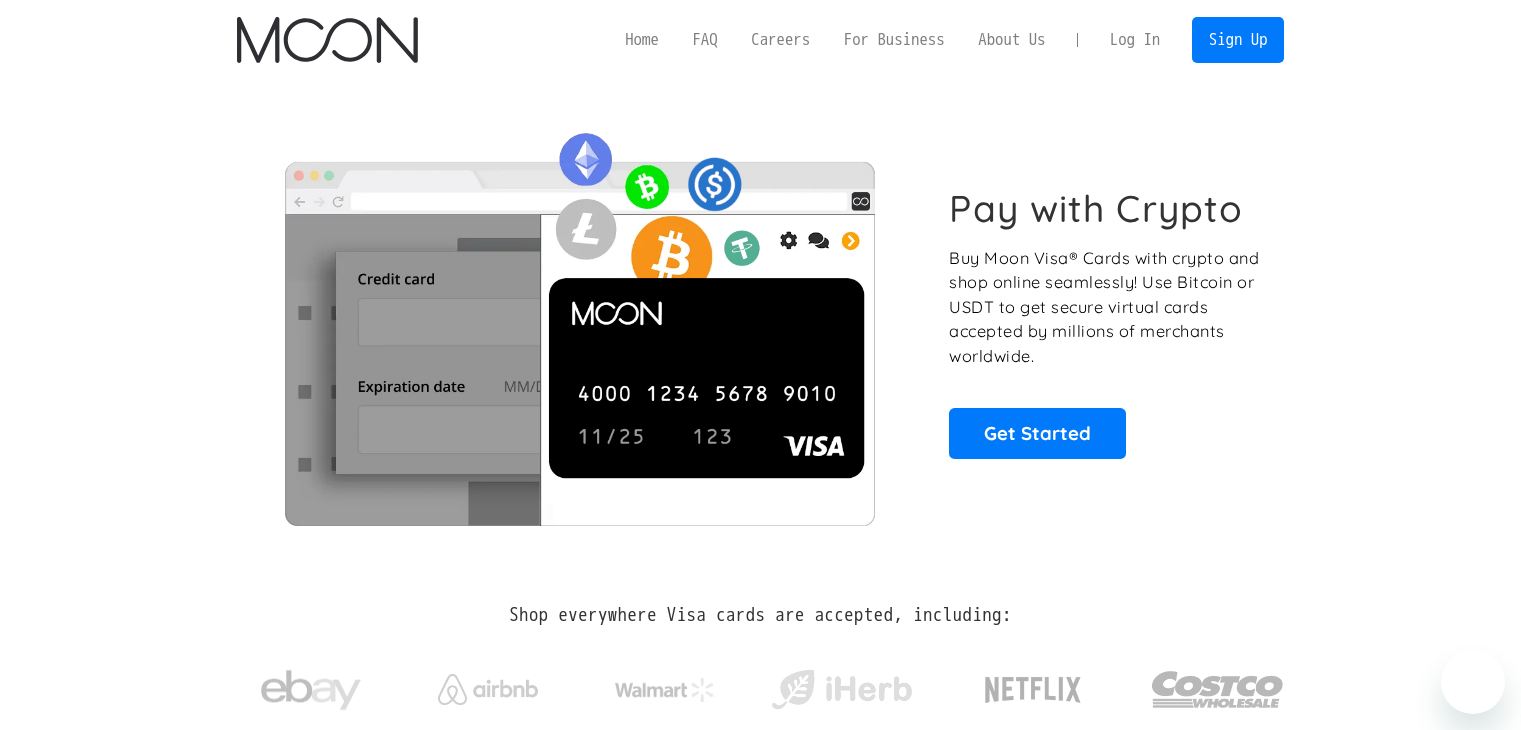 scroll, scrollTop: 0, scrollLeft: 0, axis: both 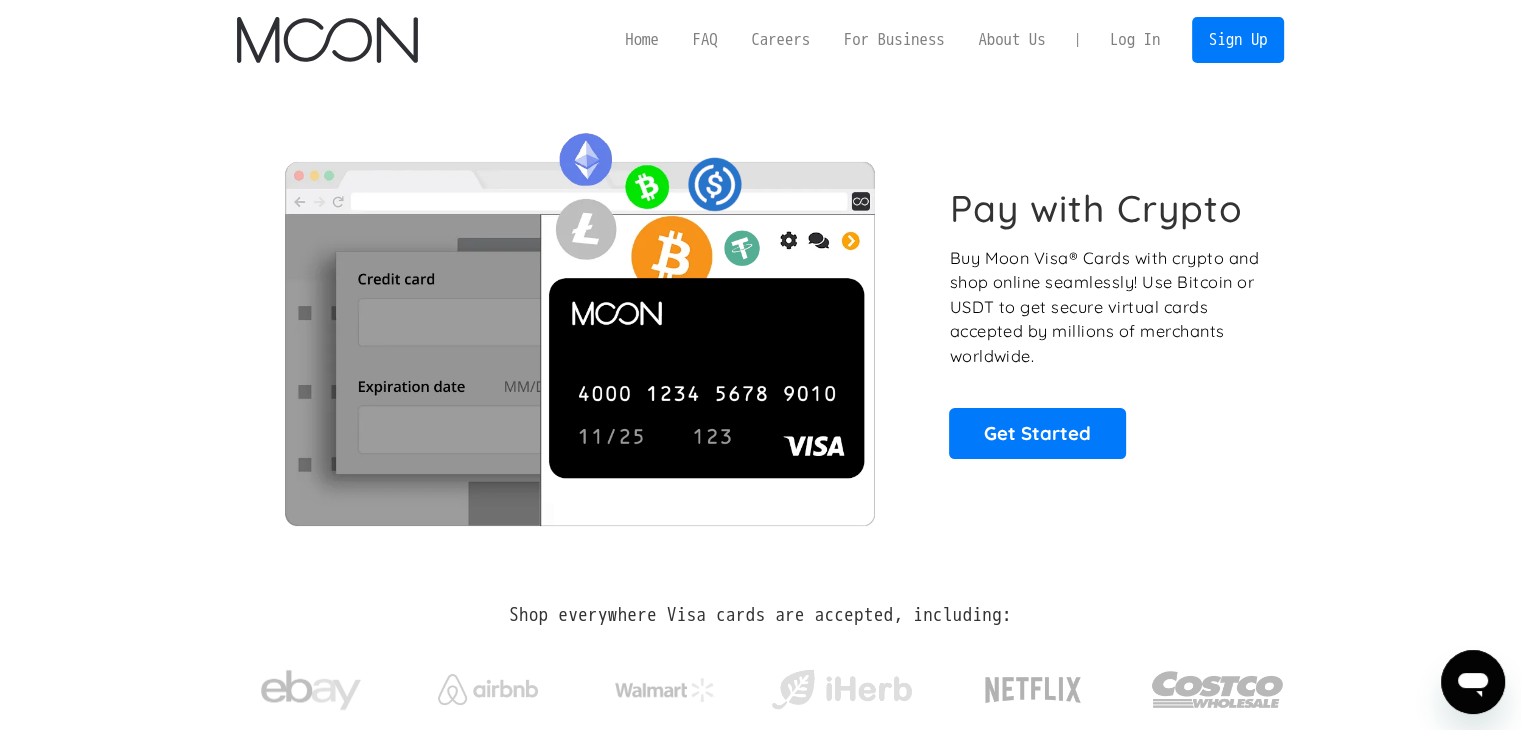 click on "Log In" at bounding box center (1135, 40) 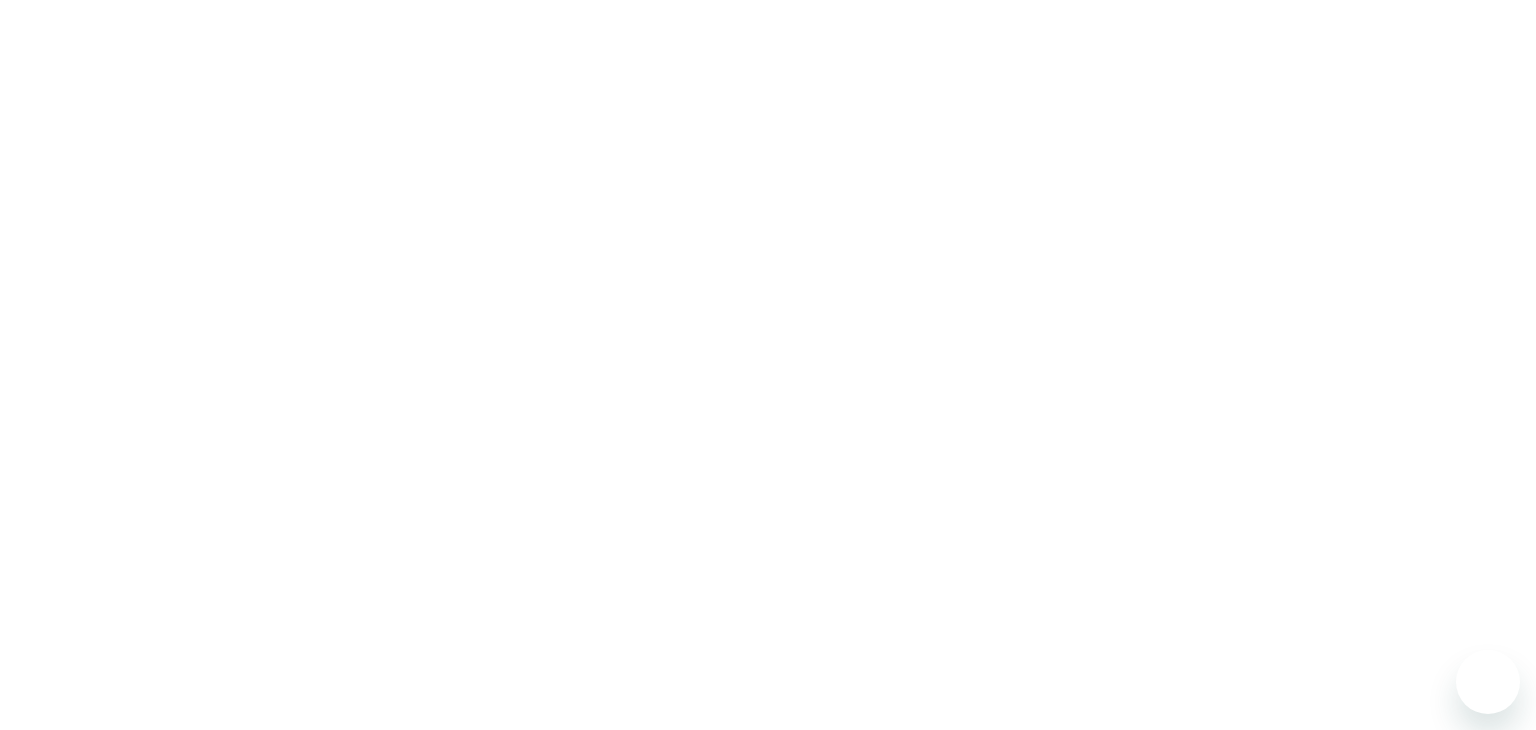 scroll, scrollTop: 0, scrollLeft: 0, axis: both 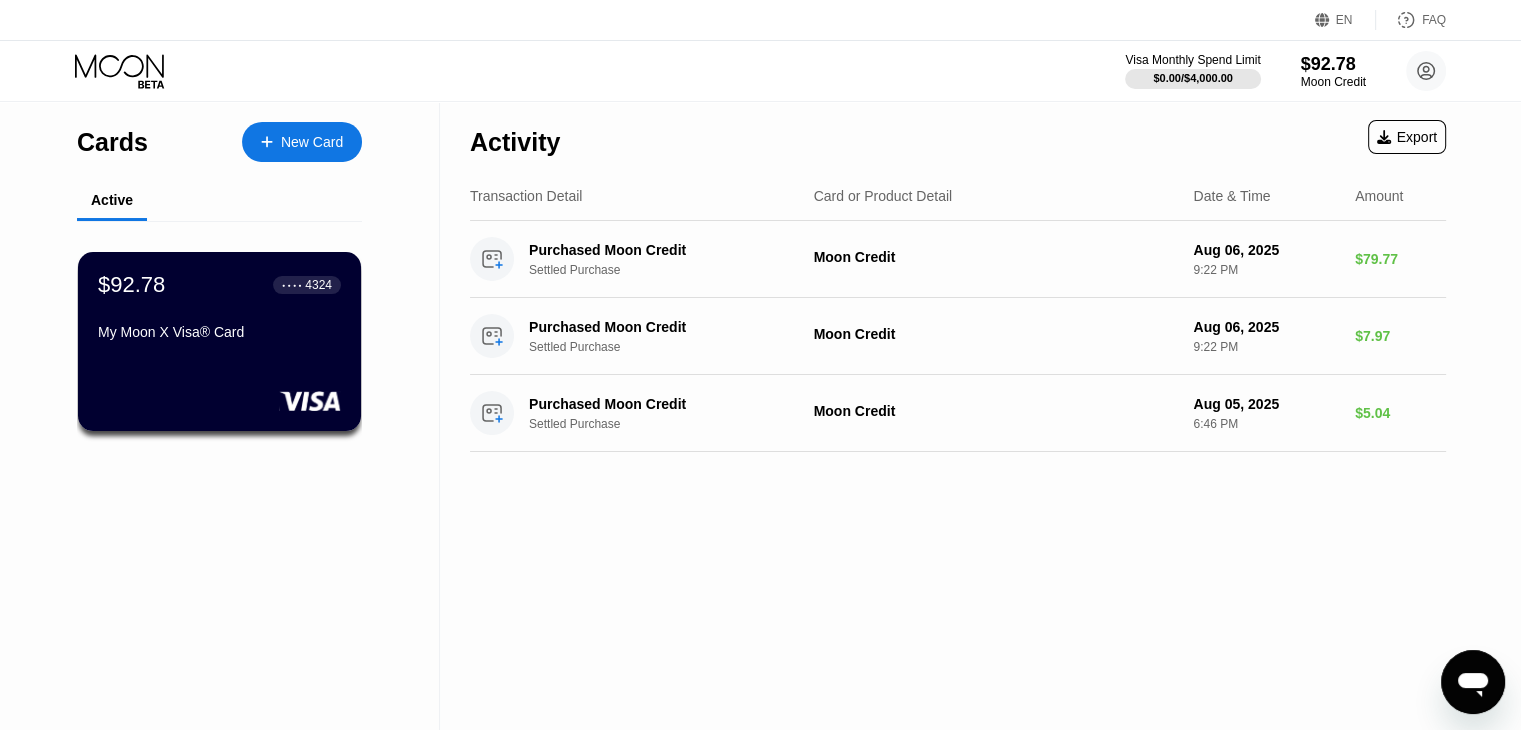 click on "New Card" at bounding box center (302, 142) 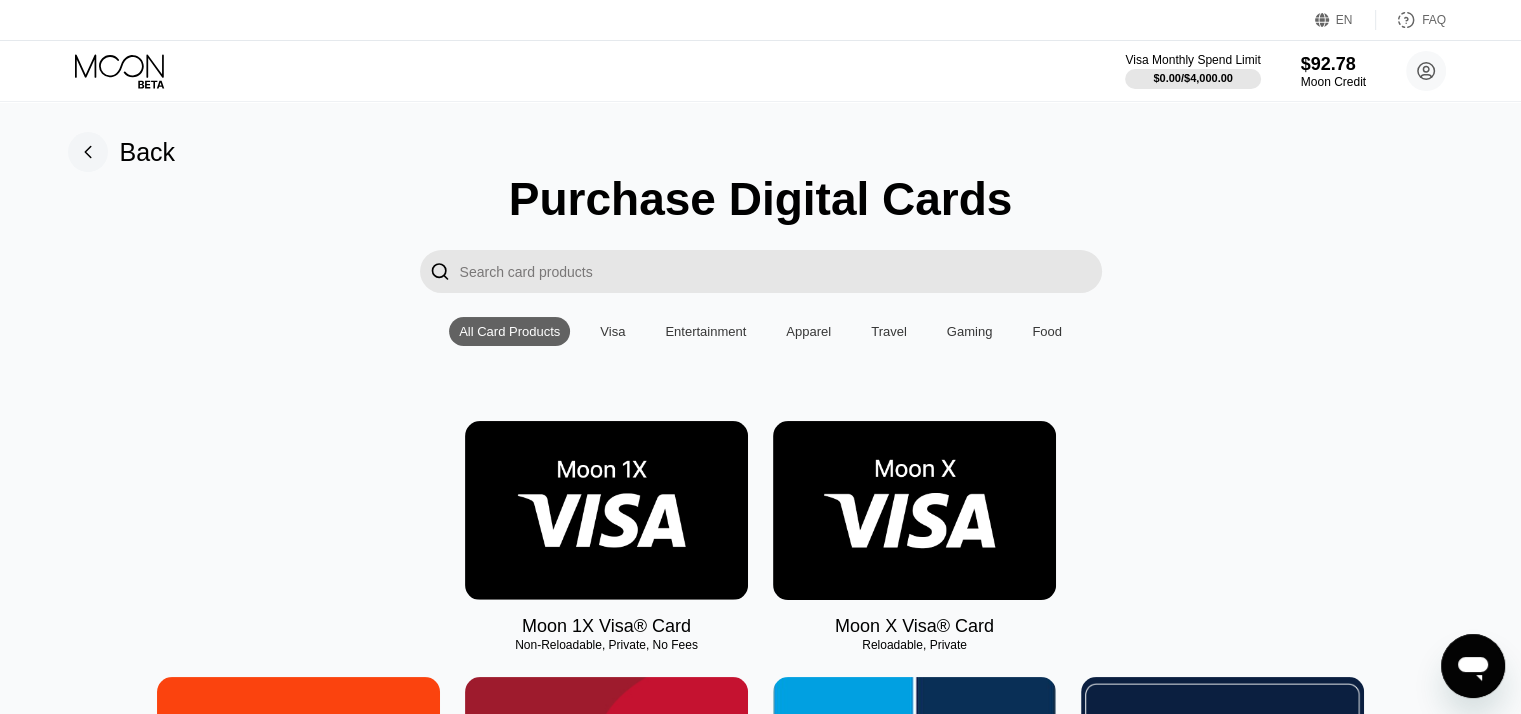 click at bounding box center [606, 510] 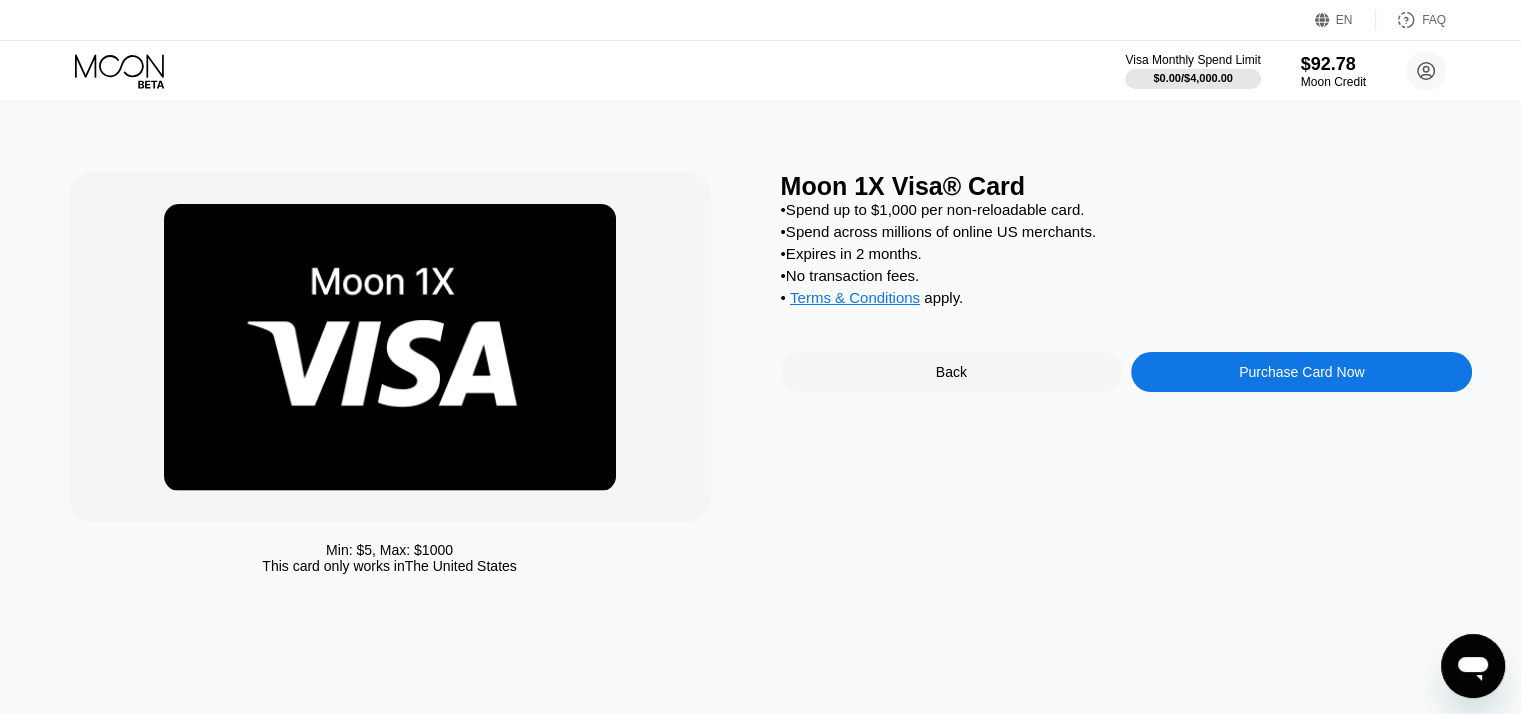 click on "Purchase Card Now" at bounding box center [1301, 372] 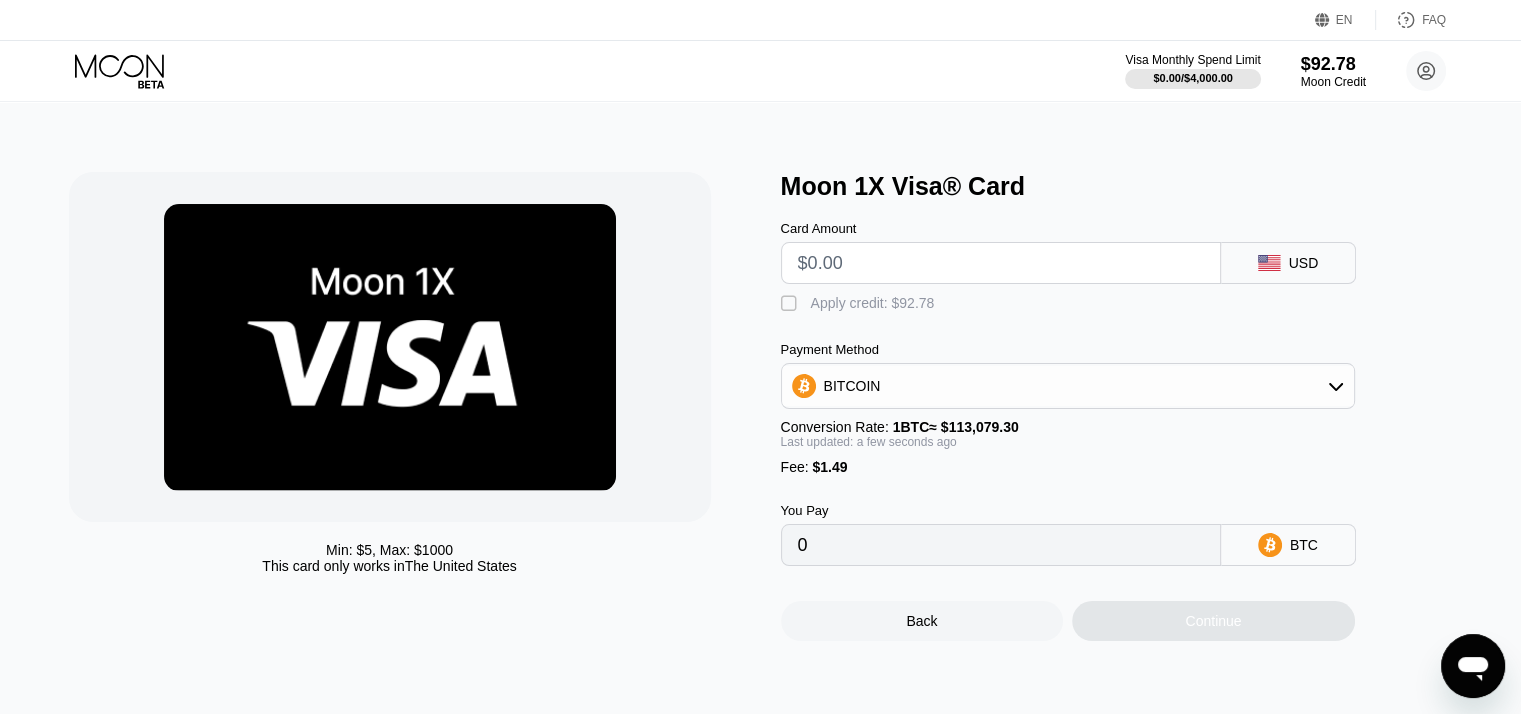click on "" at bounding box center [791, 304] 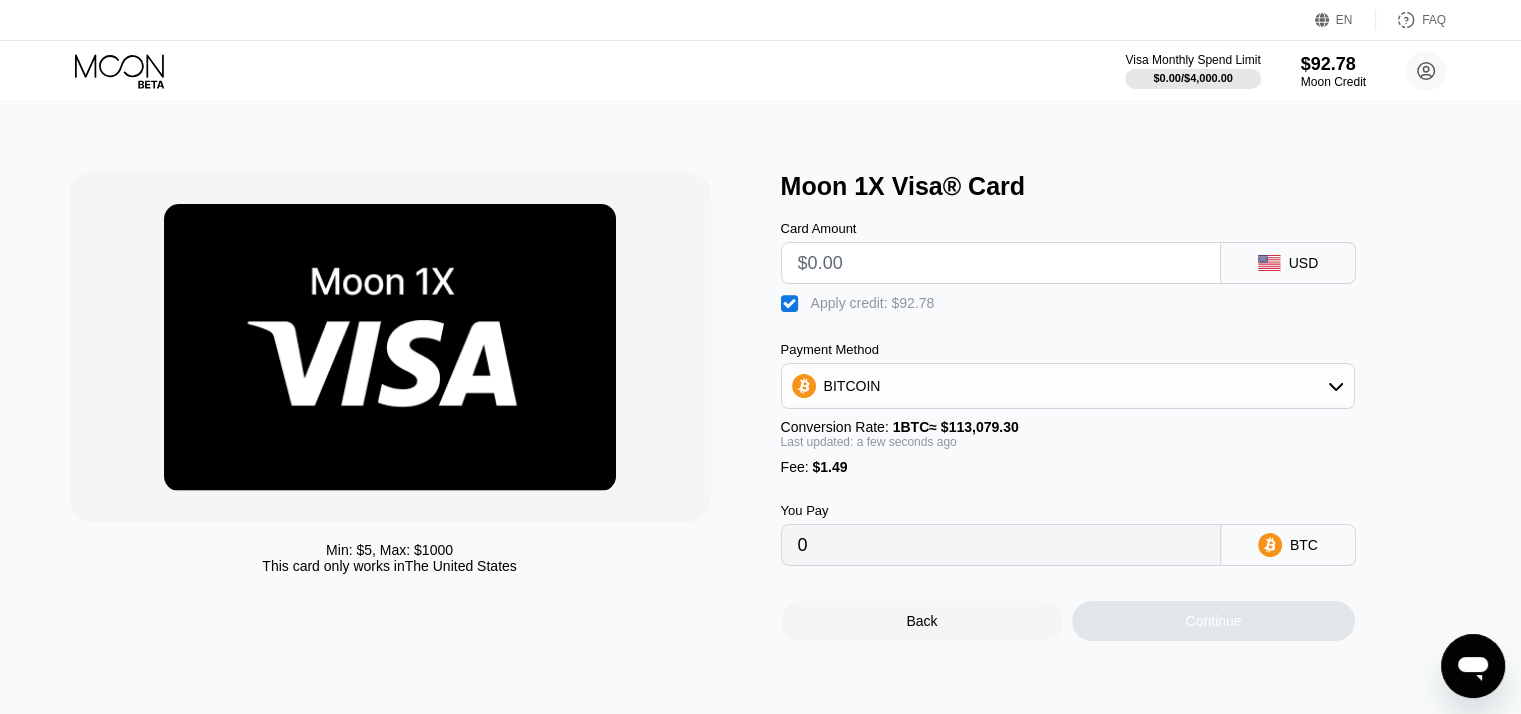 click at bounding box center [1001, 263] 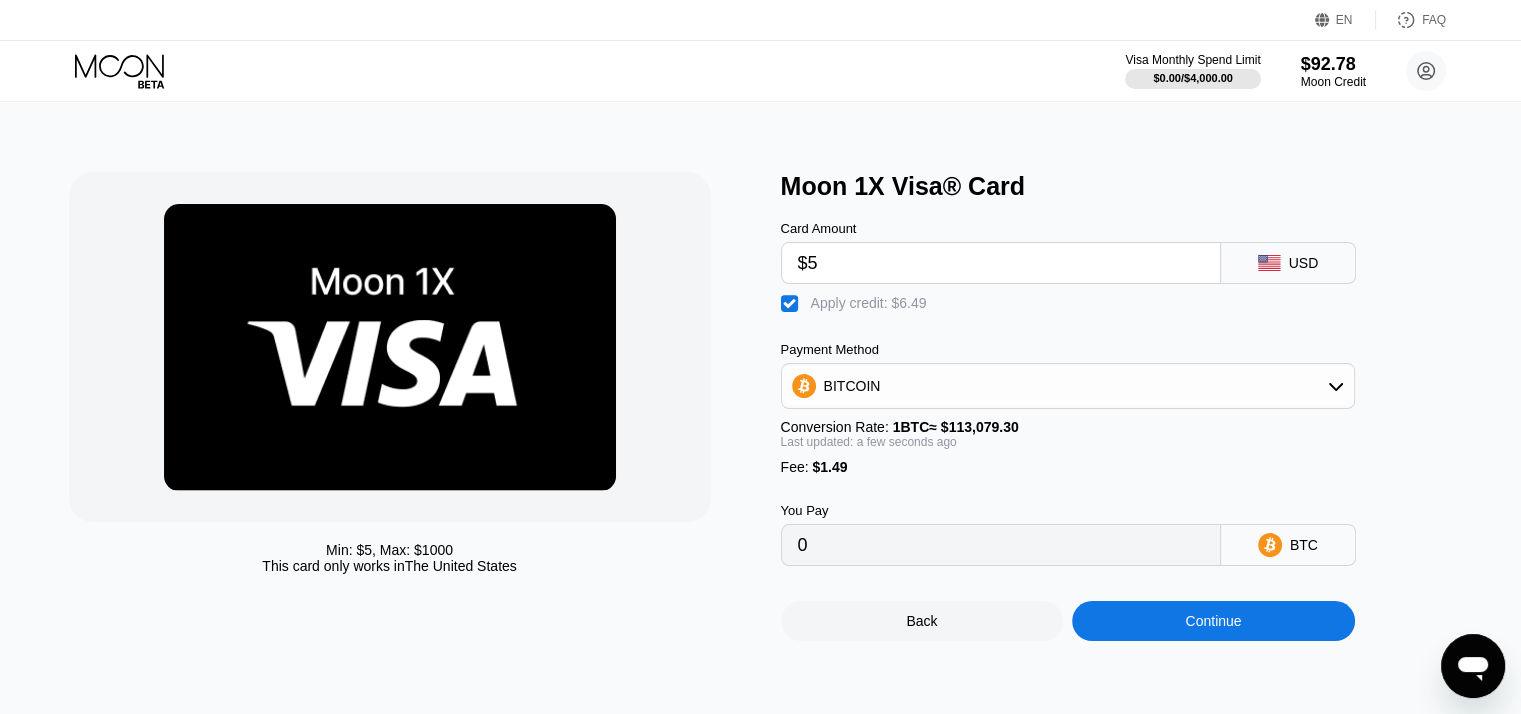 type on "$5" 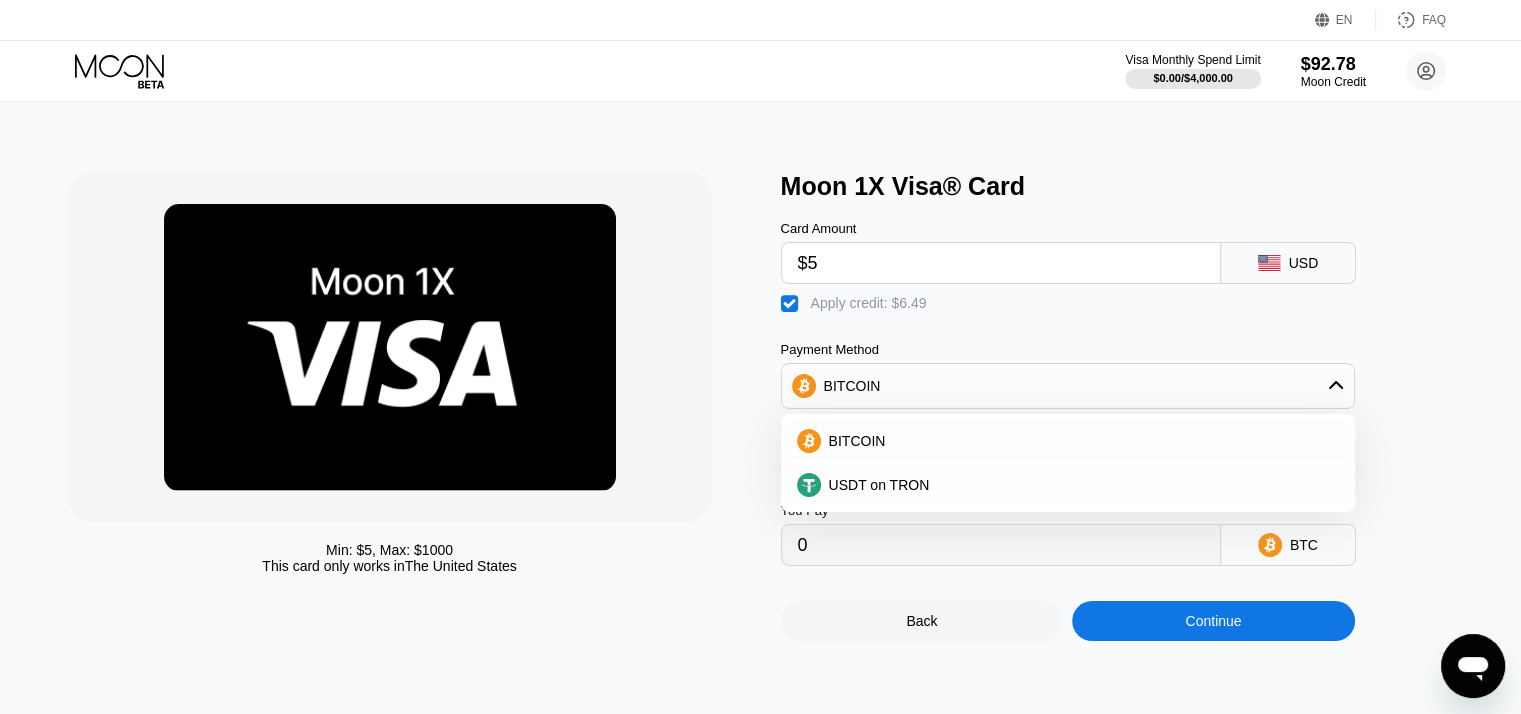 click on "BITCOIN" at bounding box center (1068, 386) 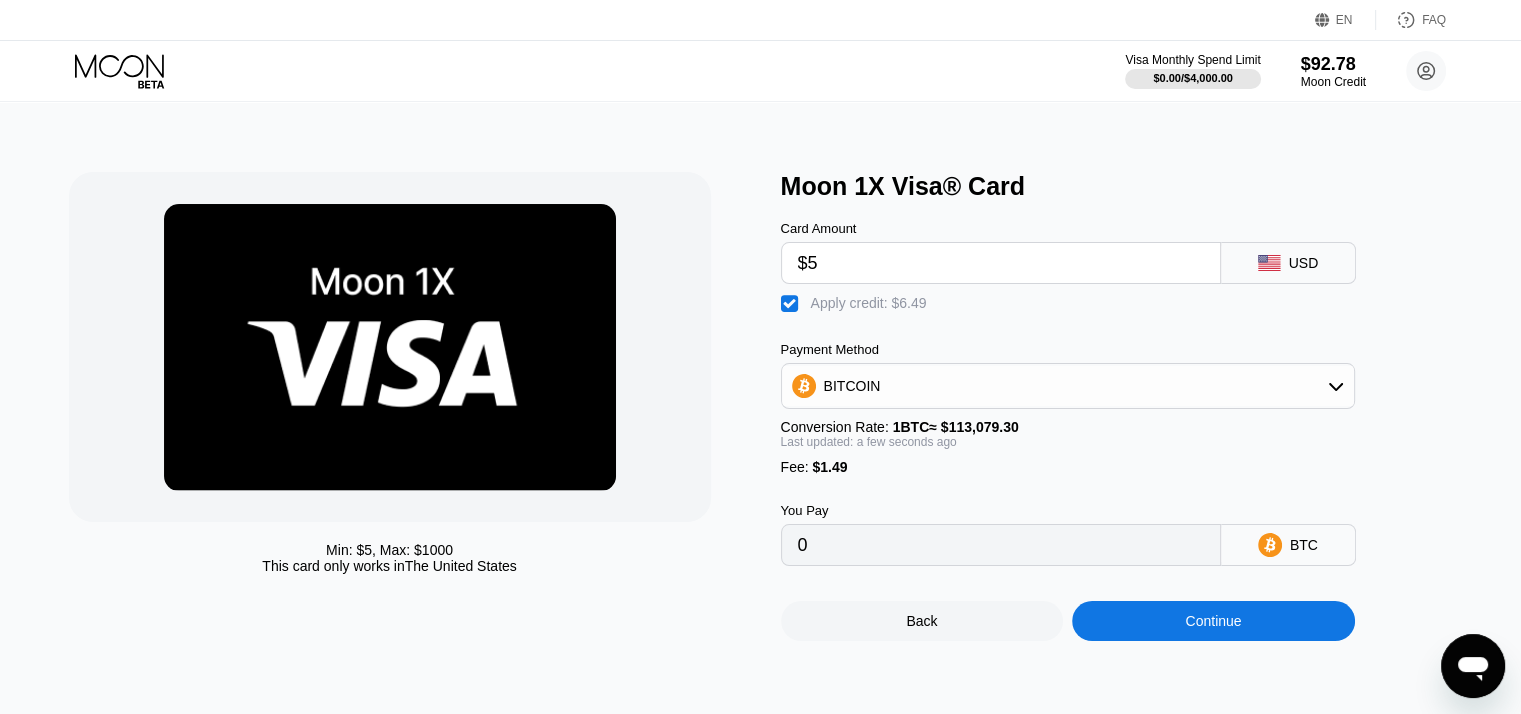click on "Continue" at bounding box center [1213, 621] 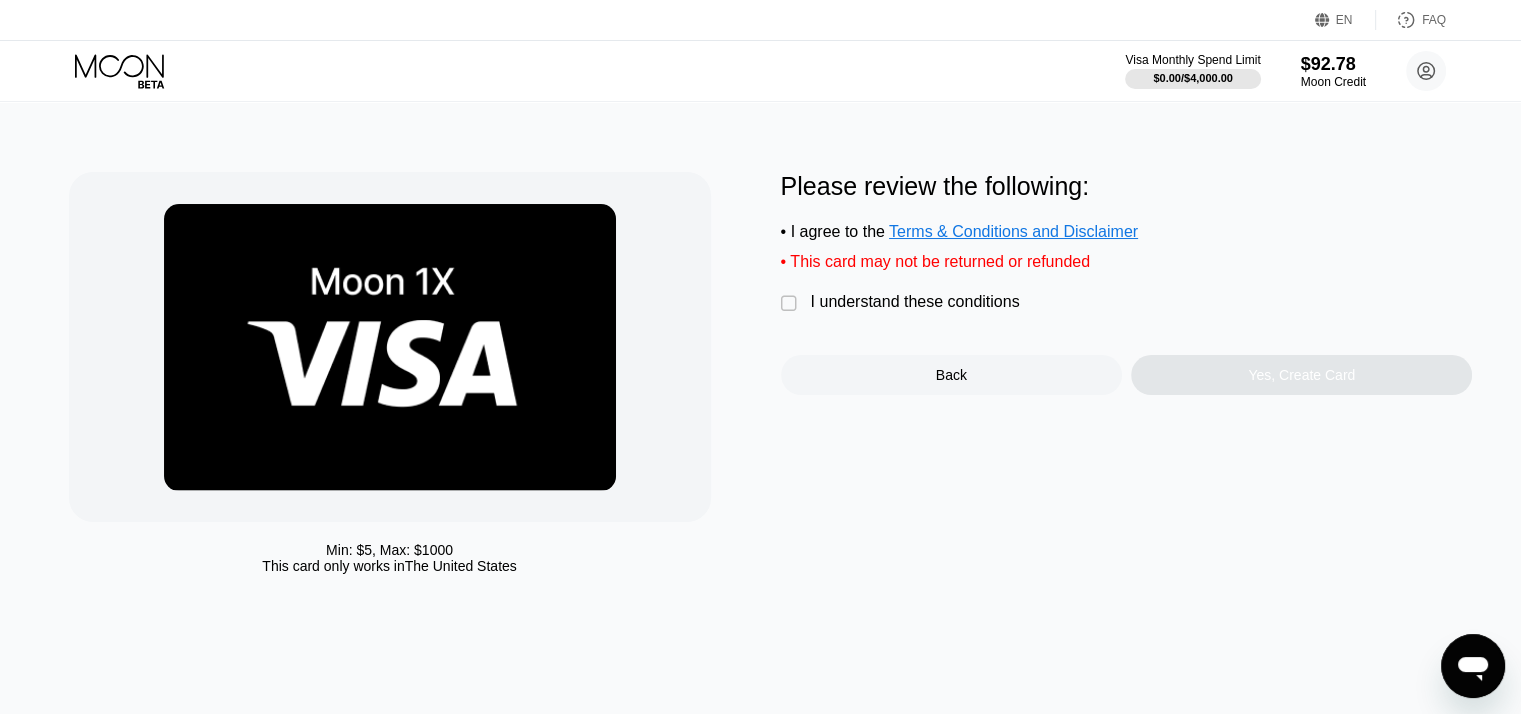 click on "" at bounding box center [791, 304] 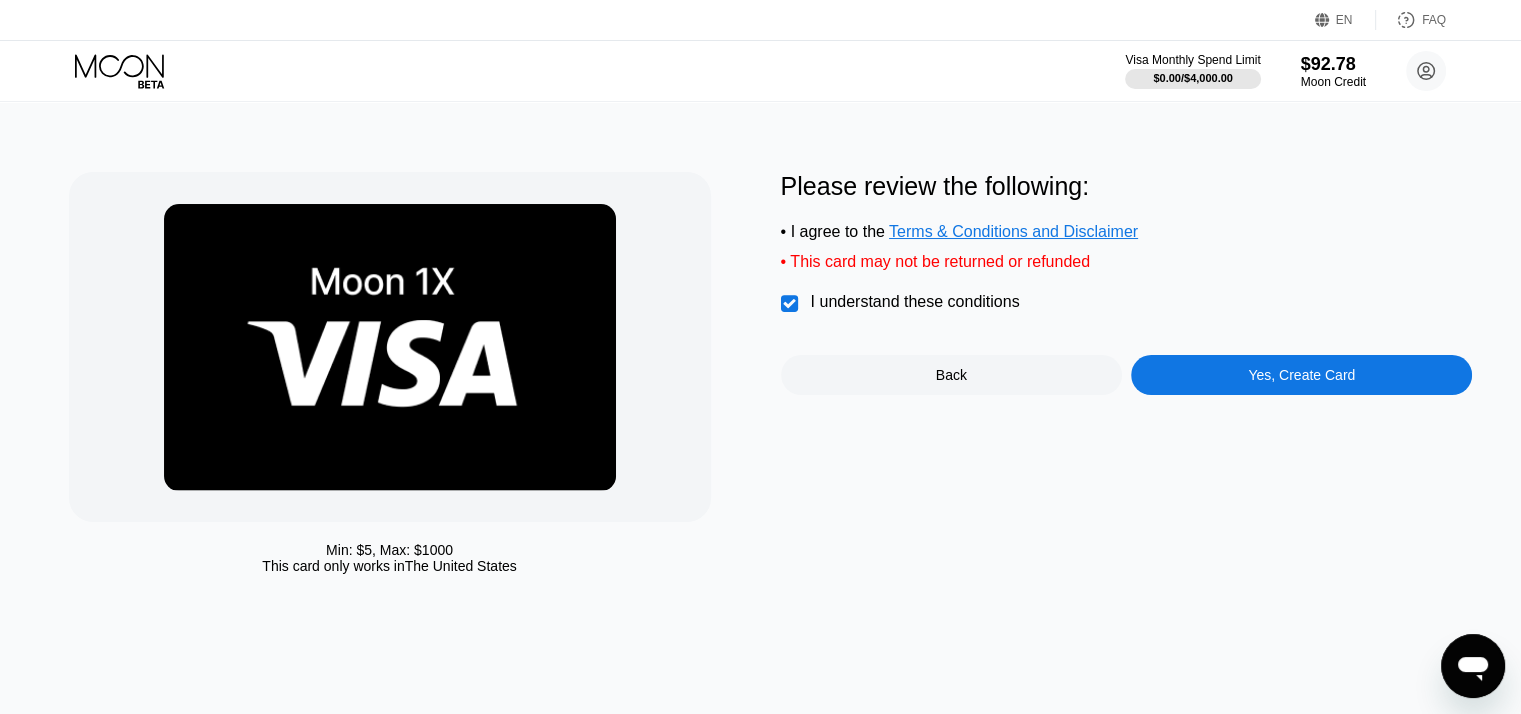click on "Yes, Create Card" at bounding box center [1301, 375] 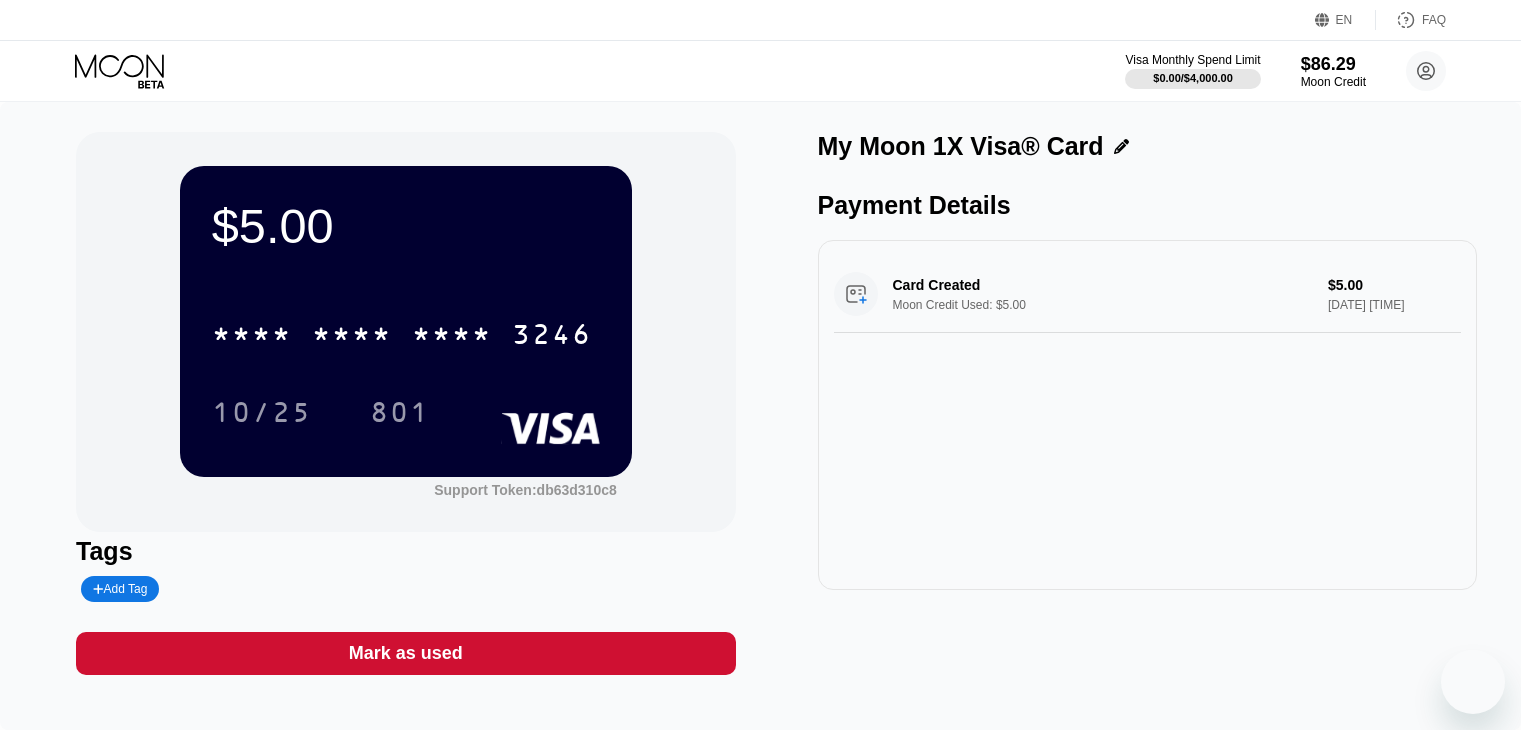 scroll, scrollTop: 0, scrollLeft: 0, axis: both 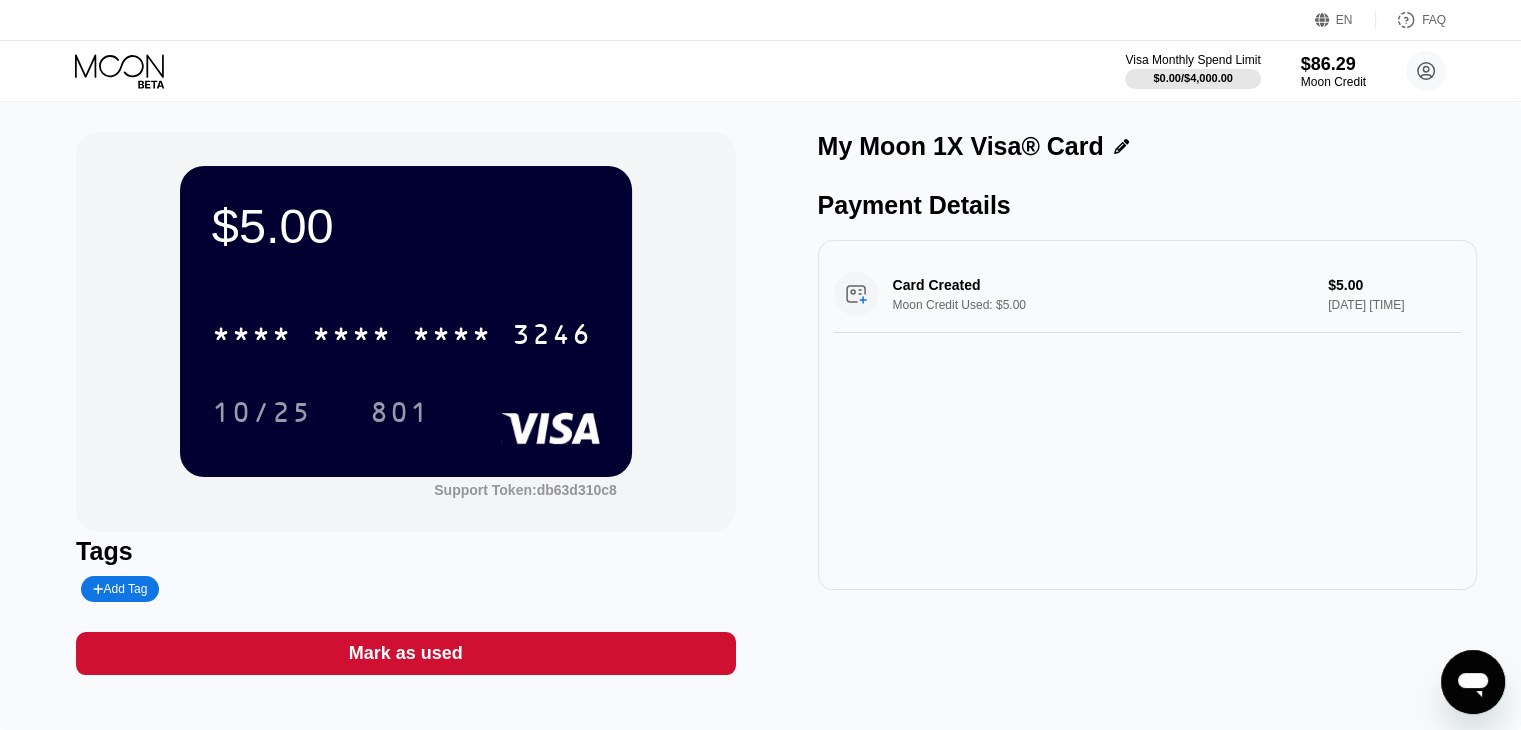 click 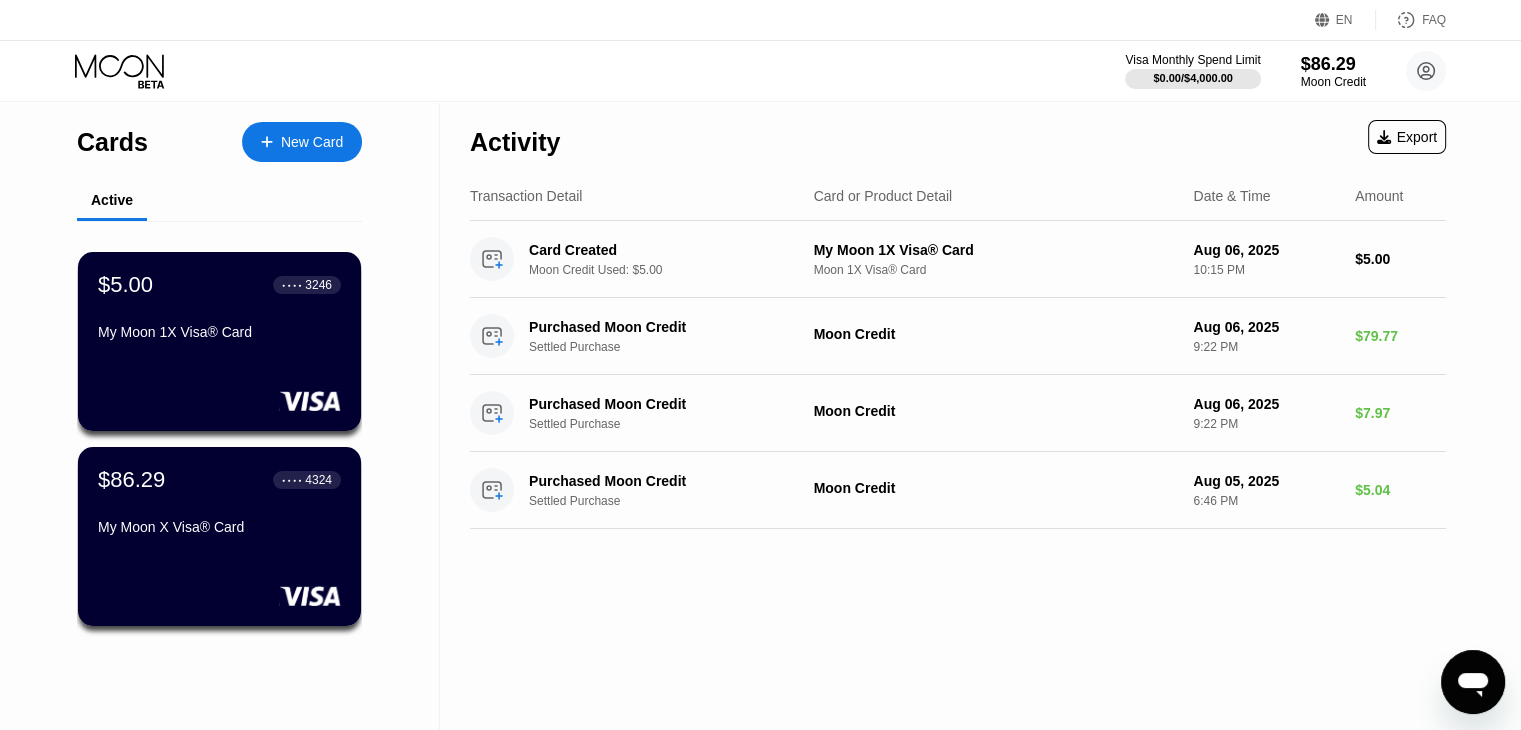 click on "New Card" at bounding box center [312, 142] 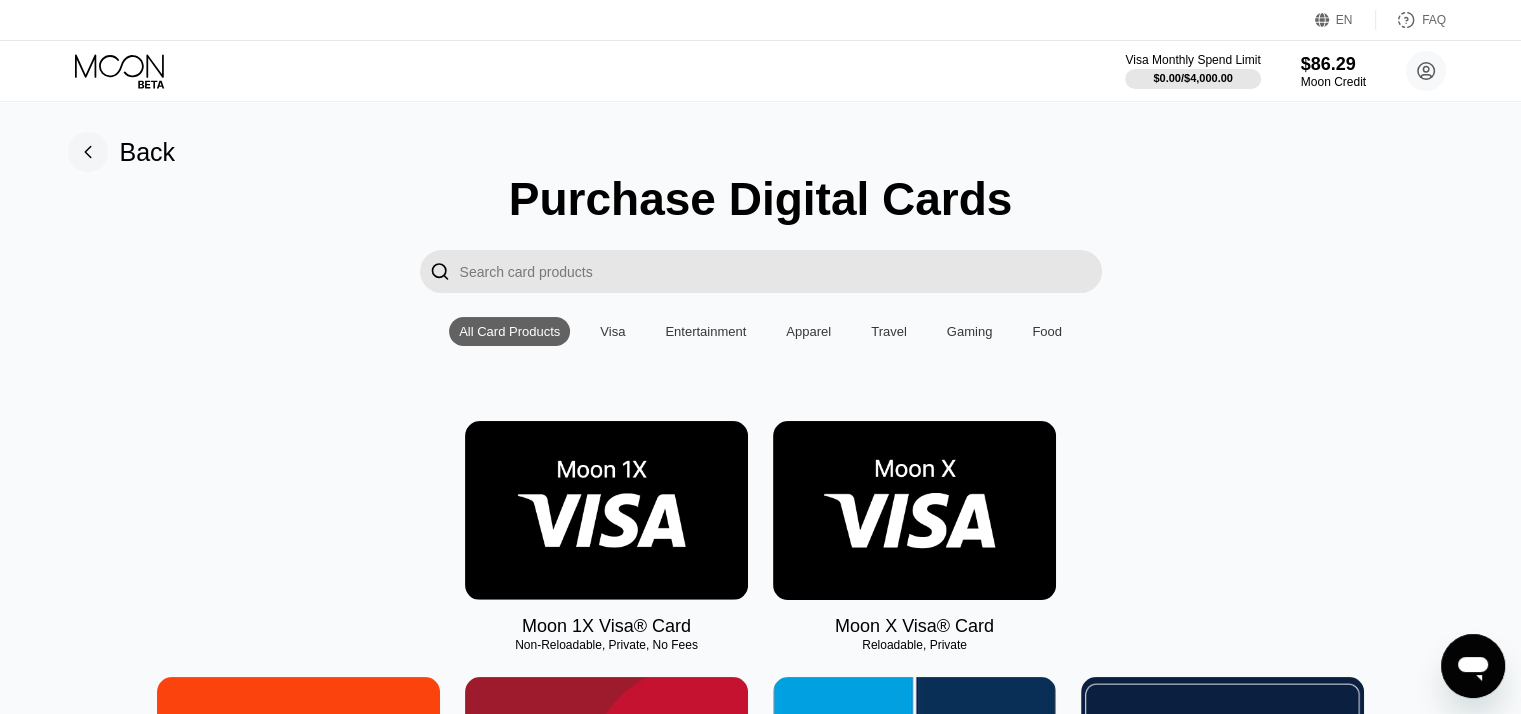 scroll, scrollTop: 200, scrollLeft: 0, axis: vertical 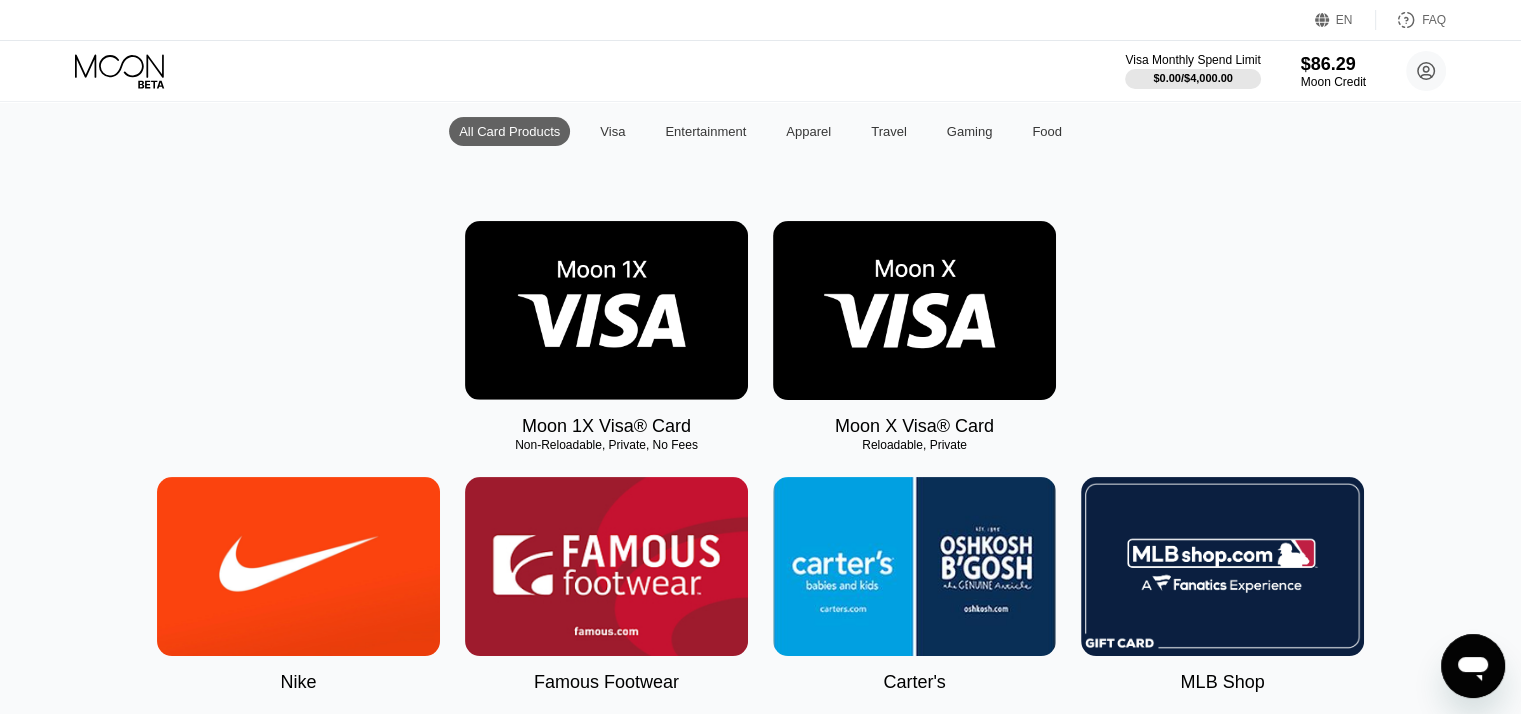 click at bounding box center [914, 310] 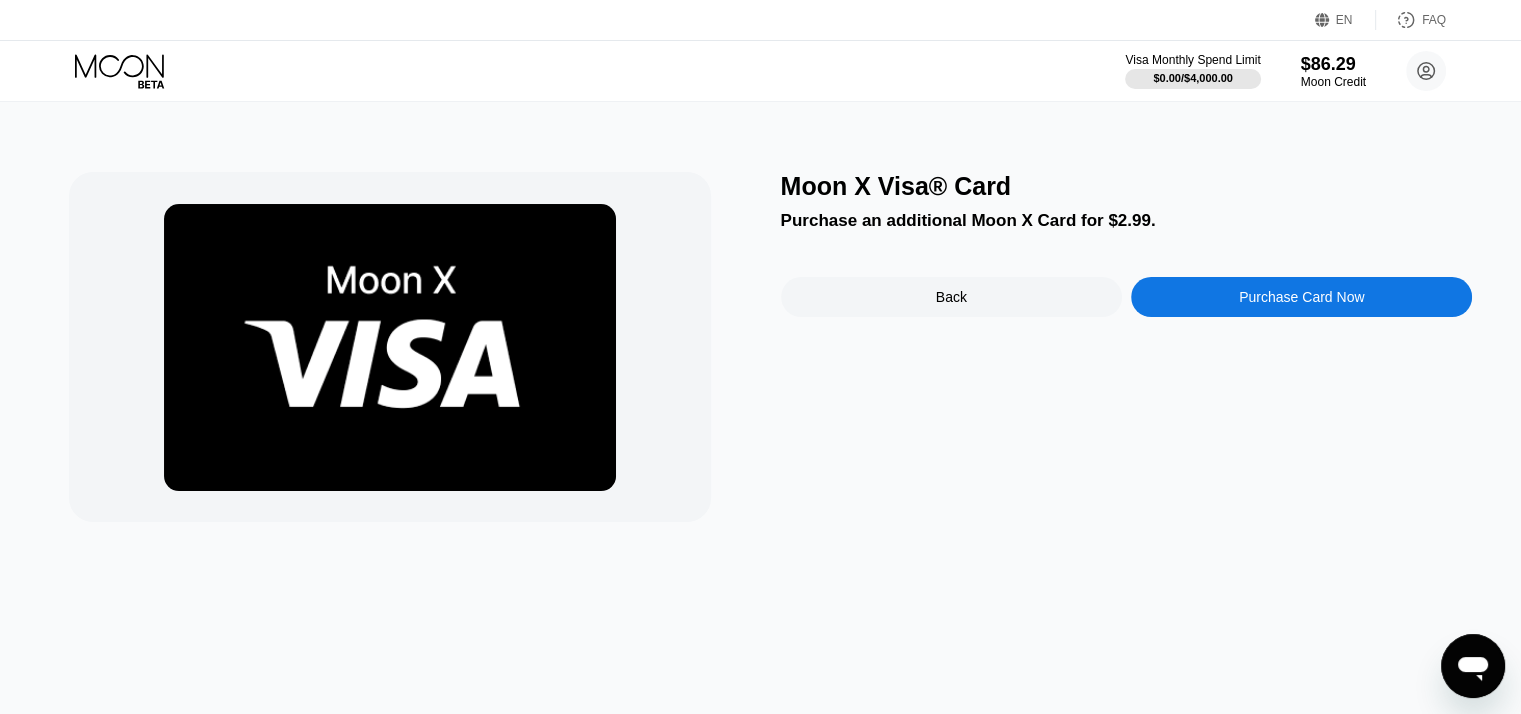 scroll, scrollTop: 0, scrollLeft: 0, axis: both 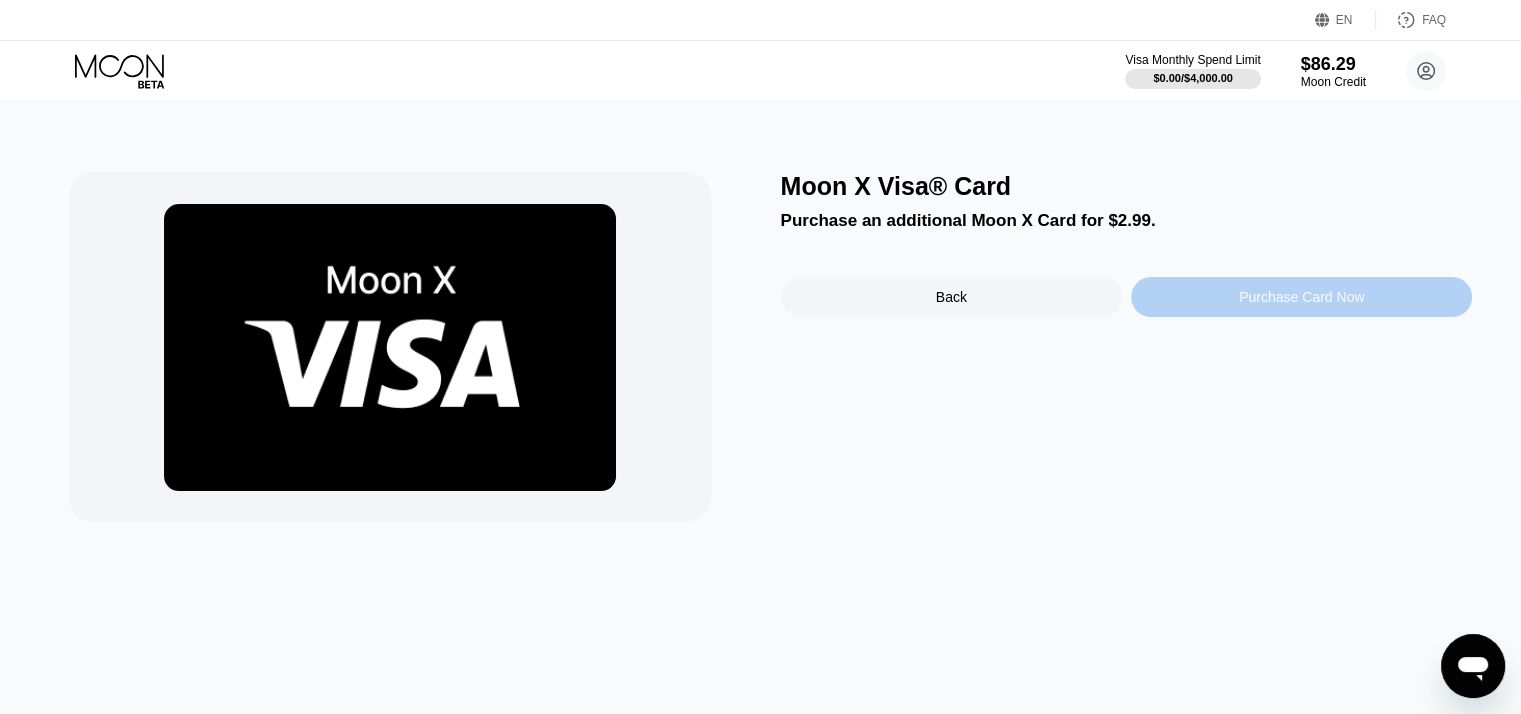 click on "Purchase Card Now" at bounding box center (1301, 297) 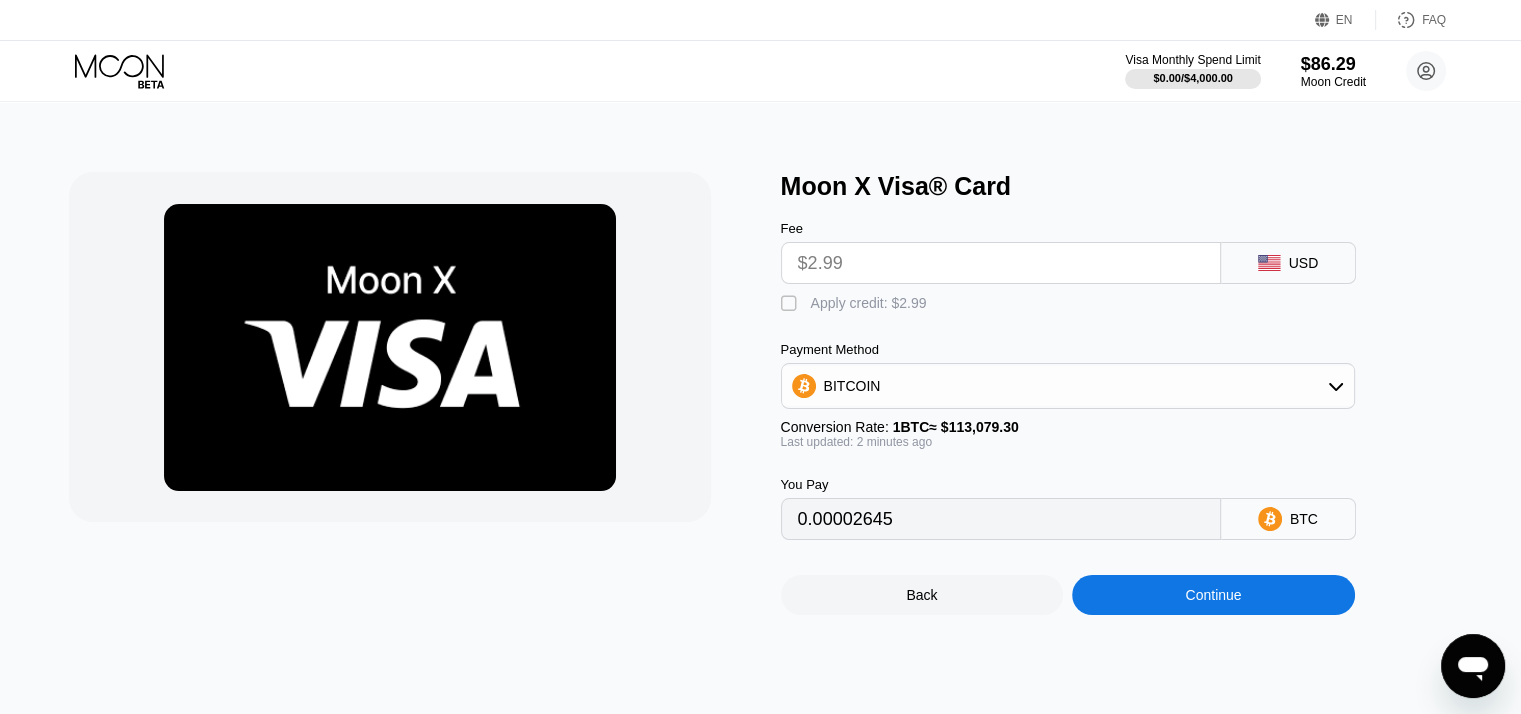 click on "$2.99" at bounding box center (1001, 263) 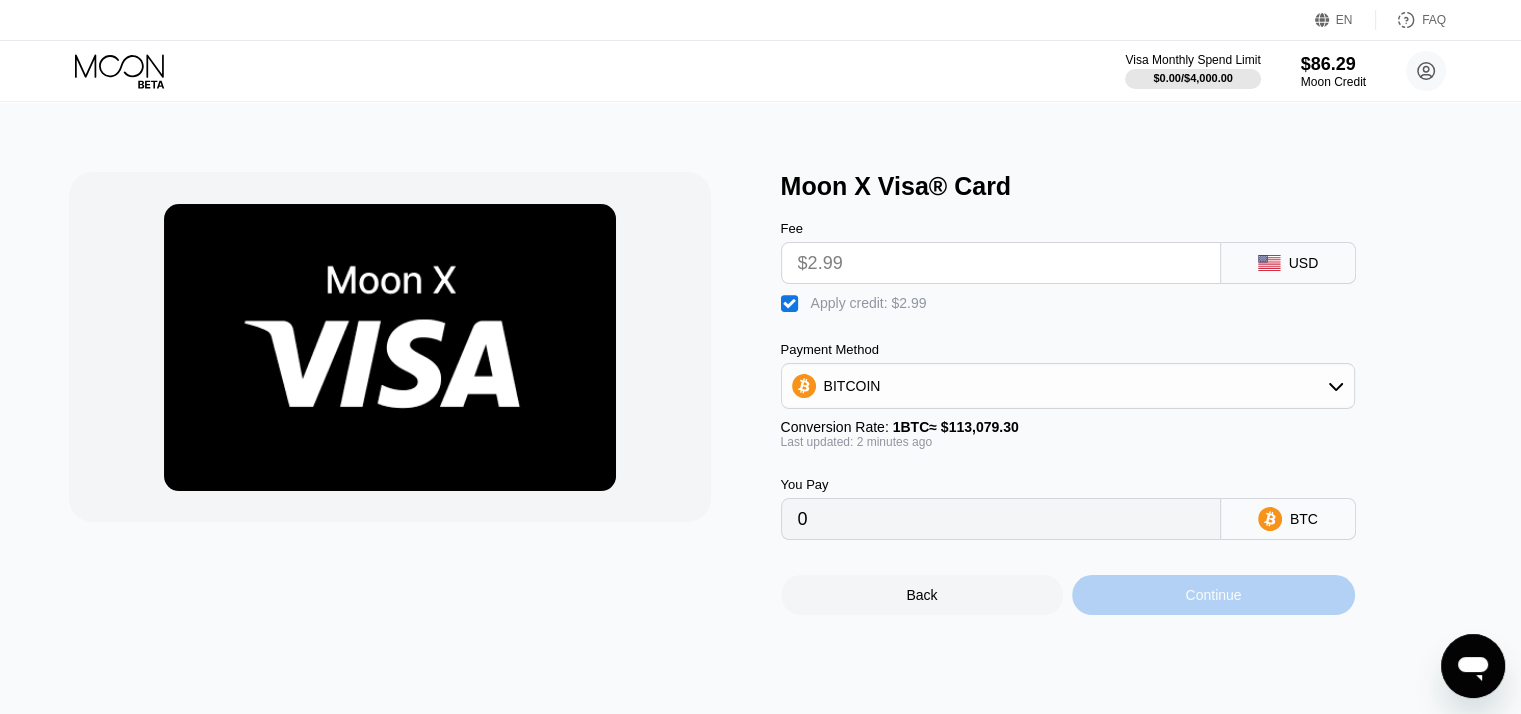 click on "Continue" at bounding box center [1213, 595] 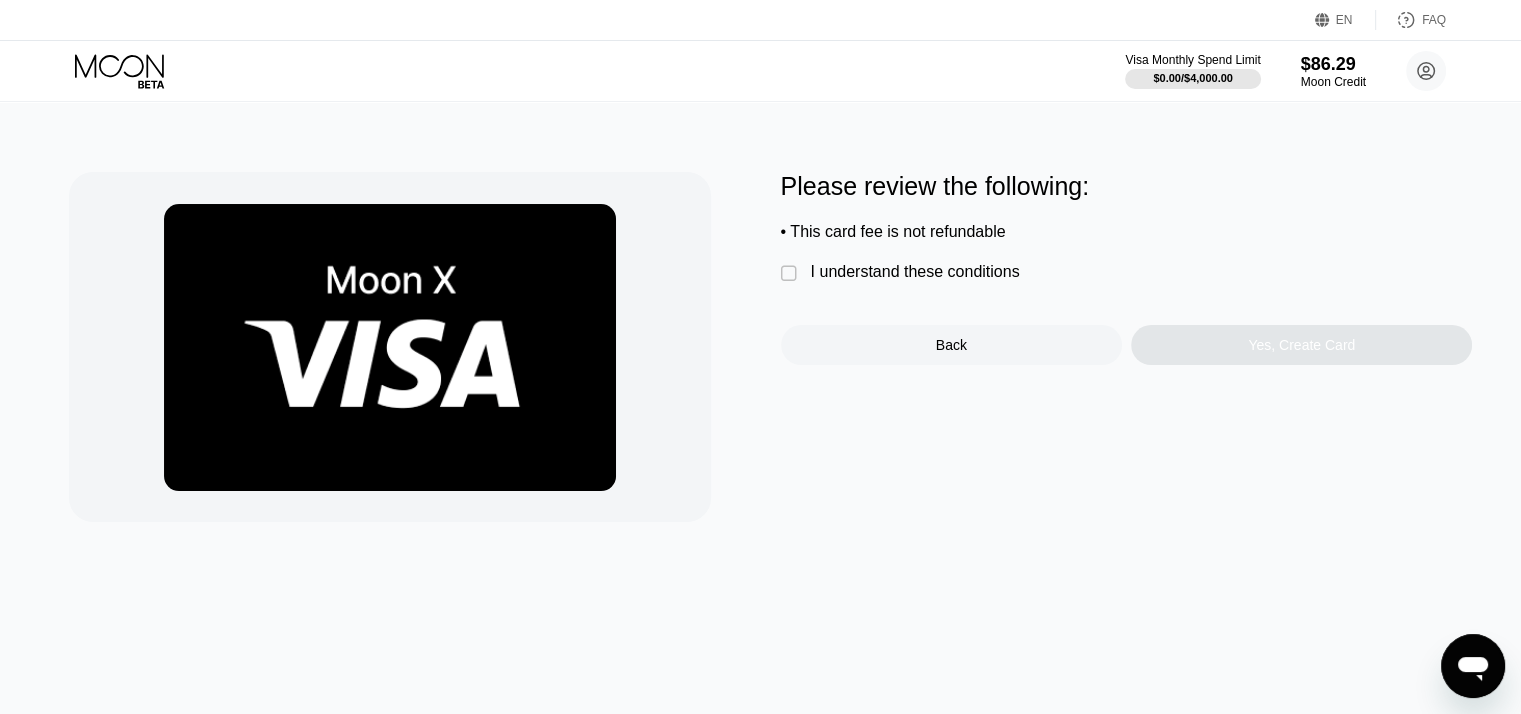 drag, startPoint x: 808, startPoint y: 287, endPoint x: 798, endPoint y: 285, distance: 10.198039 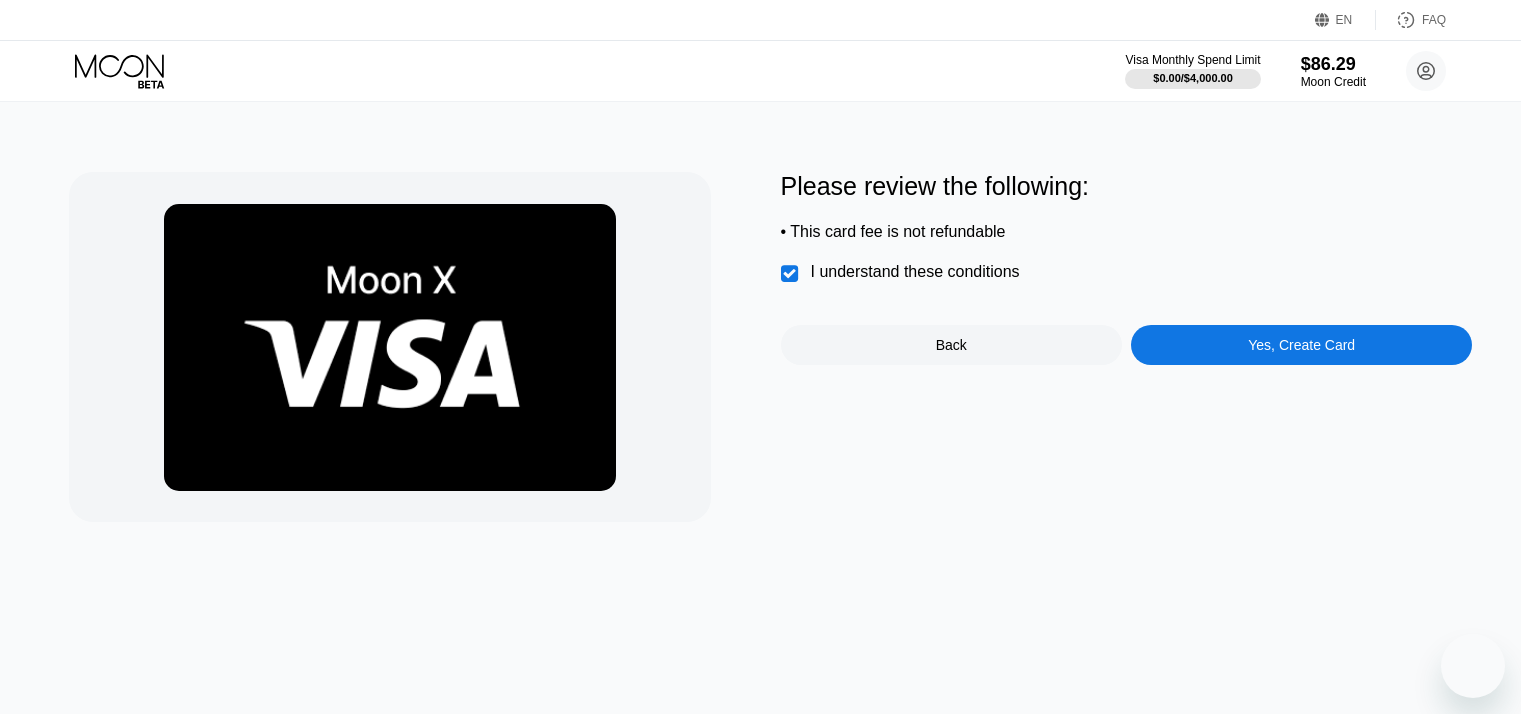 scroll, scrollTop: 0, scrollLeft: 0, axis: both 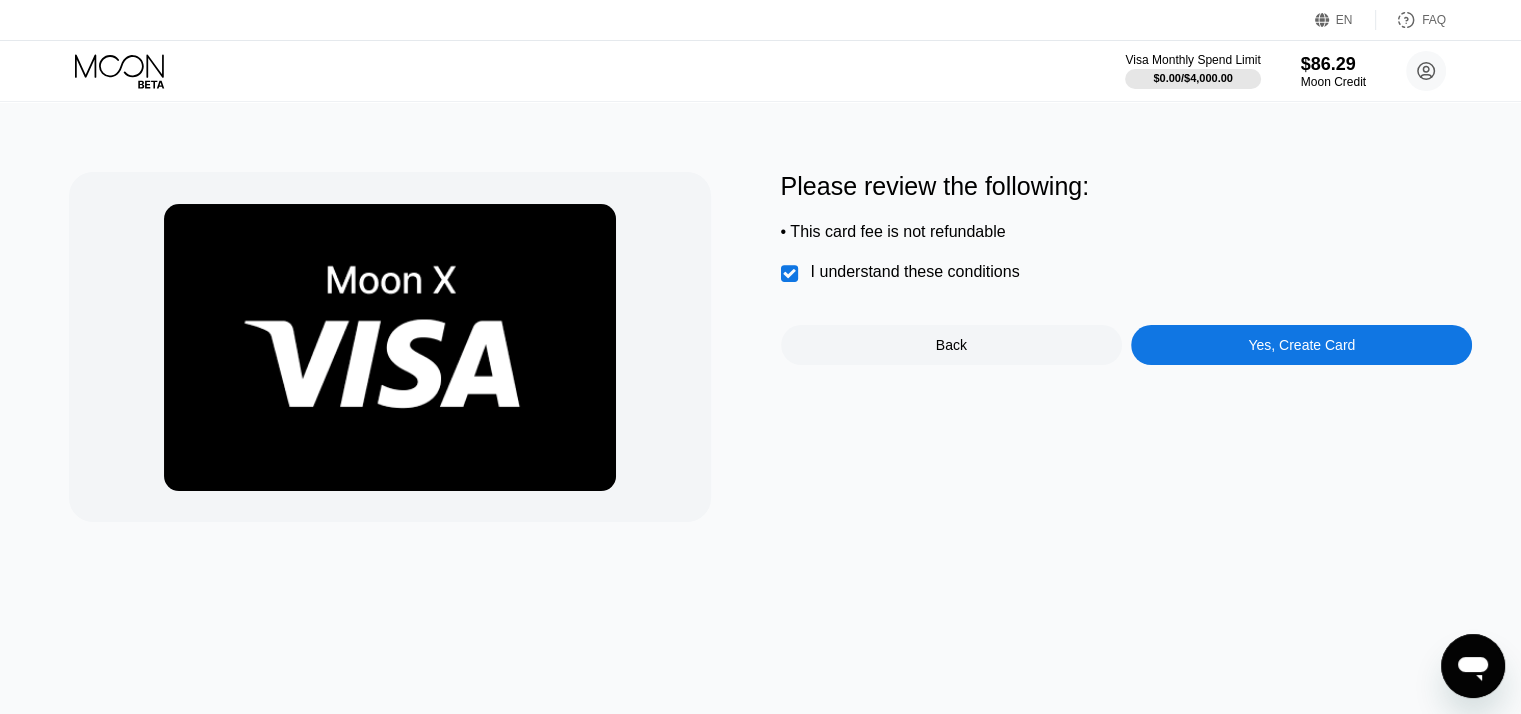 click on "Yes, Create Card" at bounding box center [1301, 345] 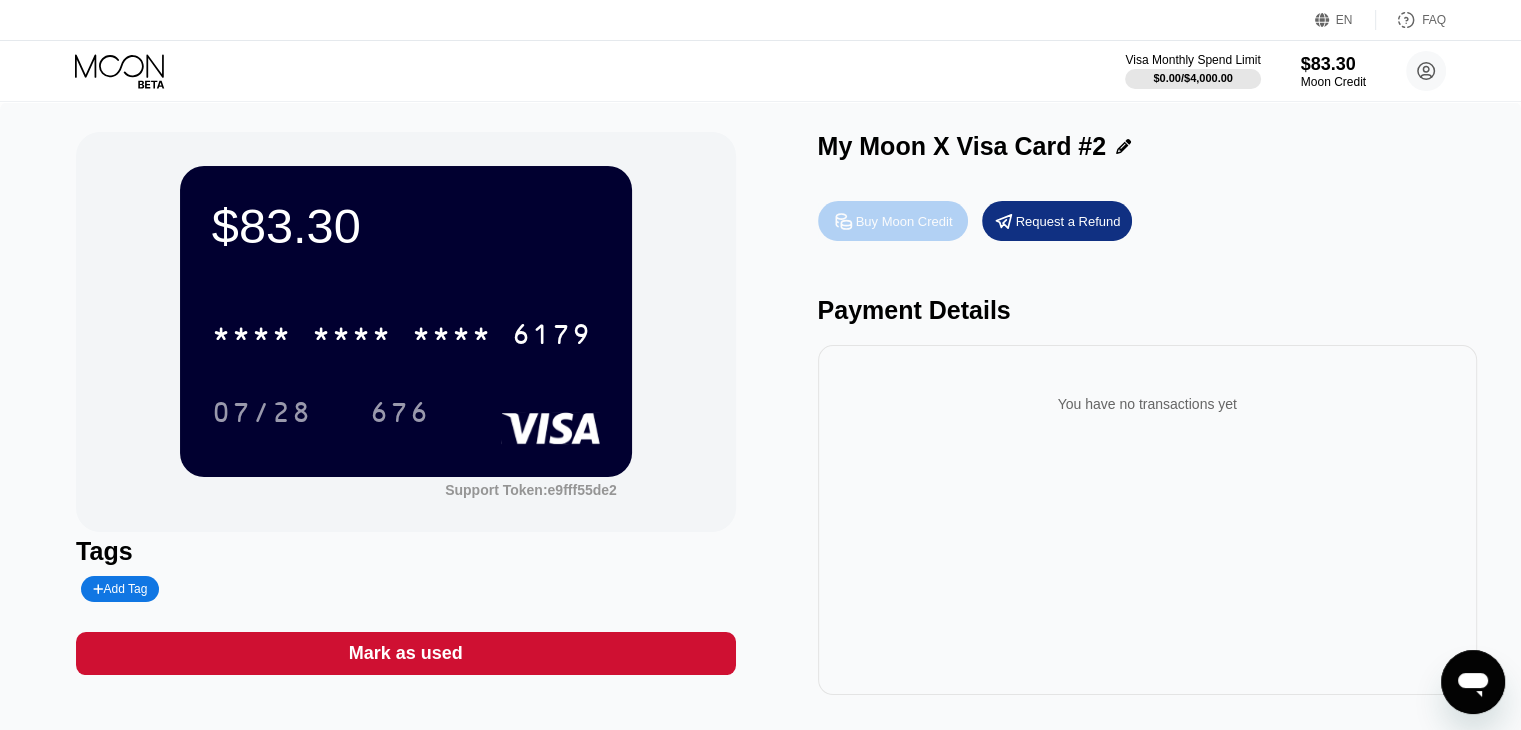 click on "Buy Moon Credit" at bounding box center [904, 221] 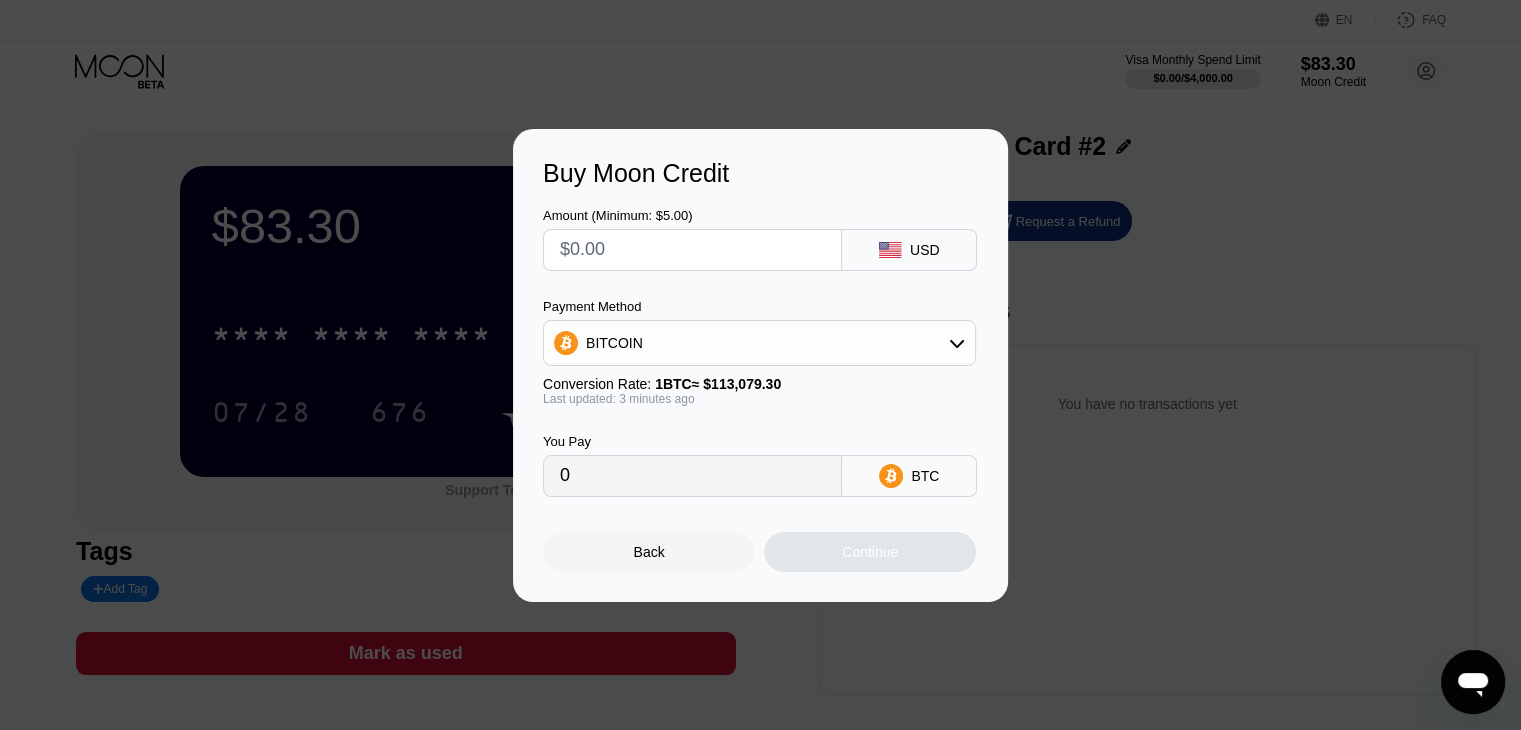 click on "BITCOIN" at bounding box center (759, 343) 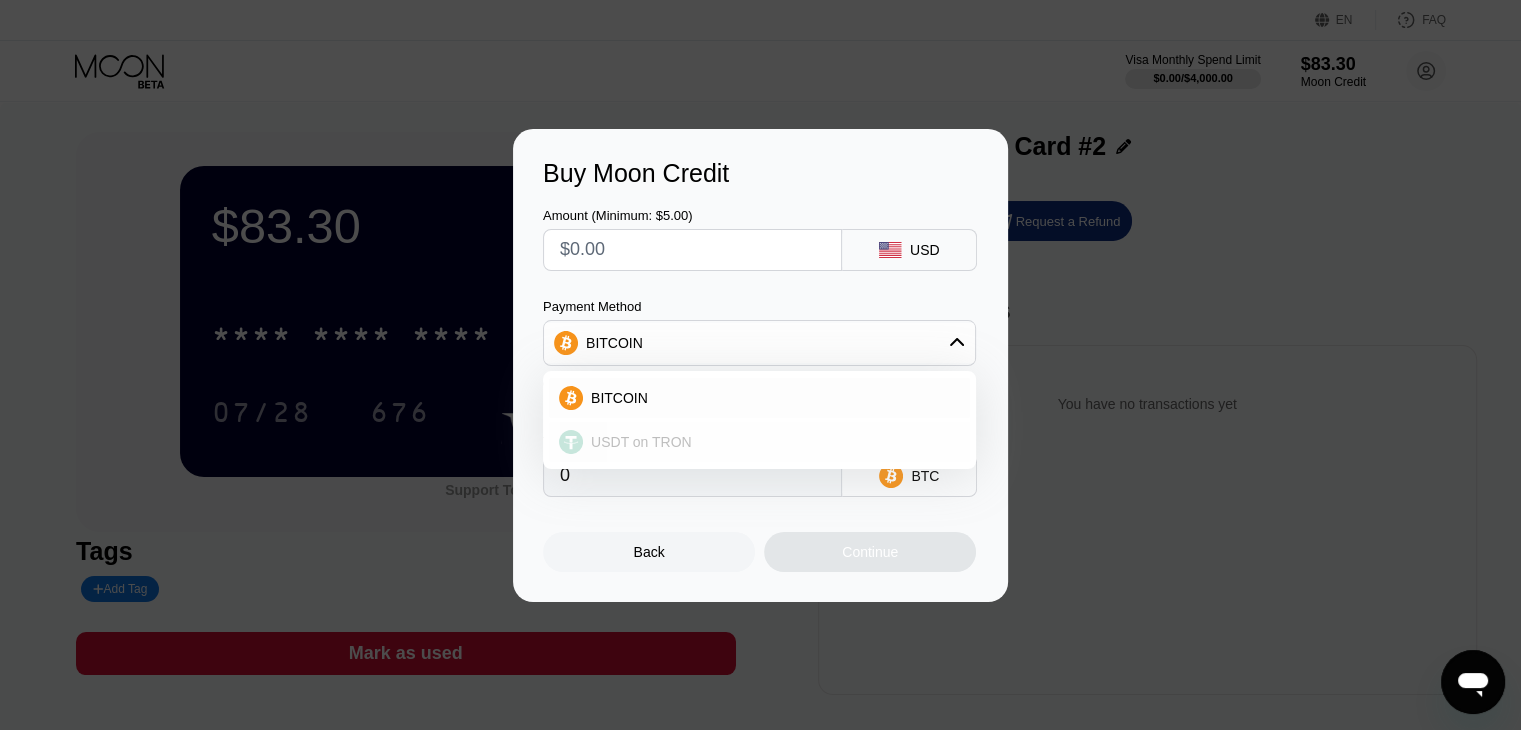 click on "USDT on TRON" at bounding box center (771, 442) 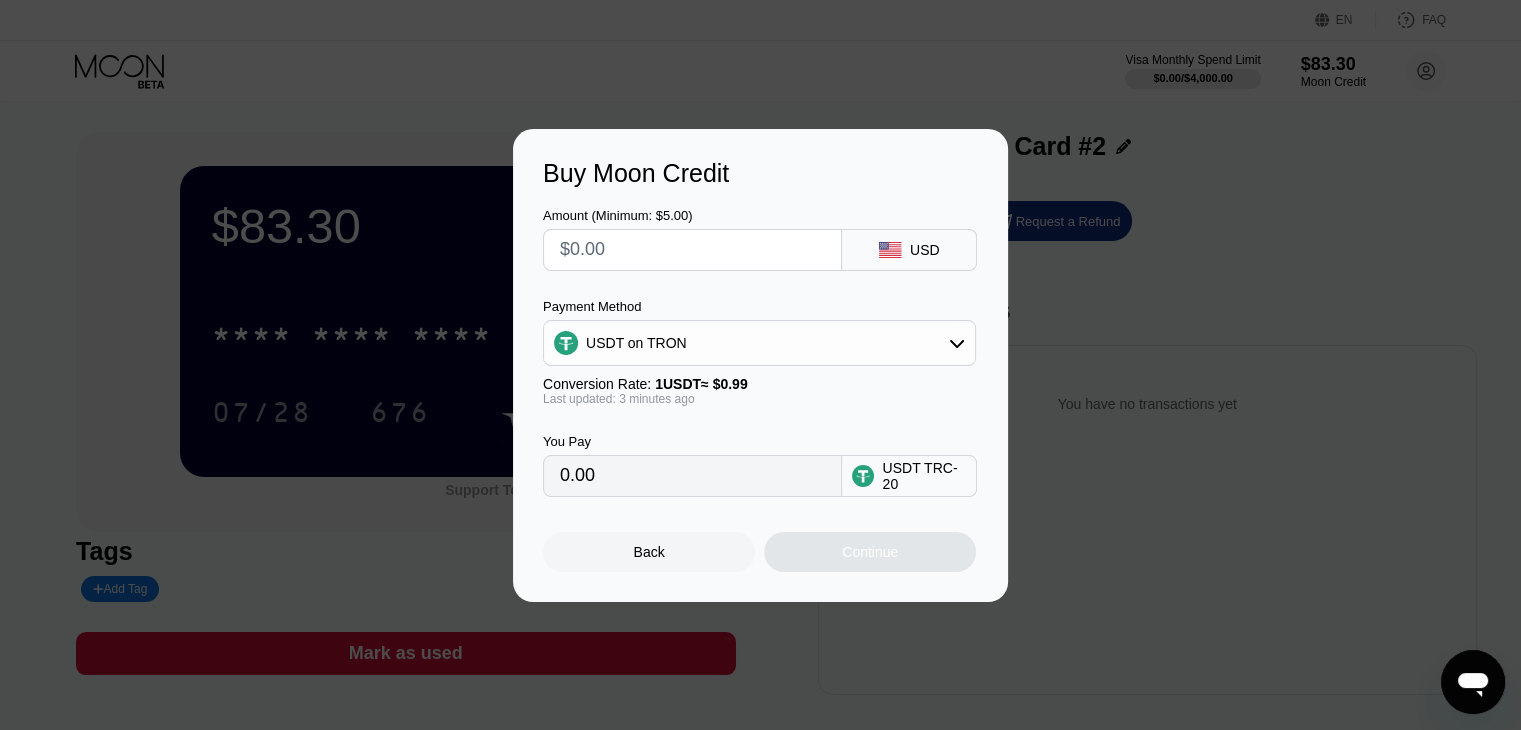 type on "0.00" 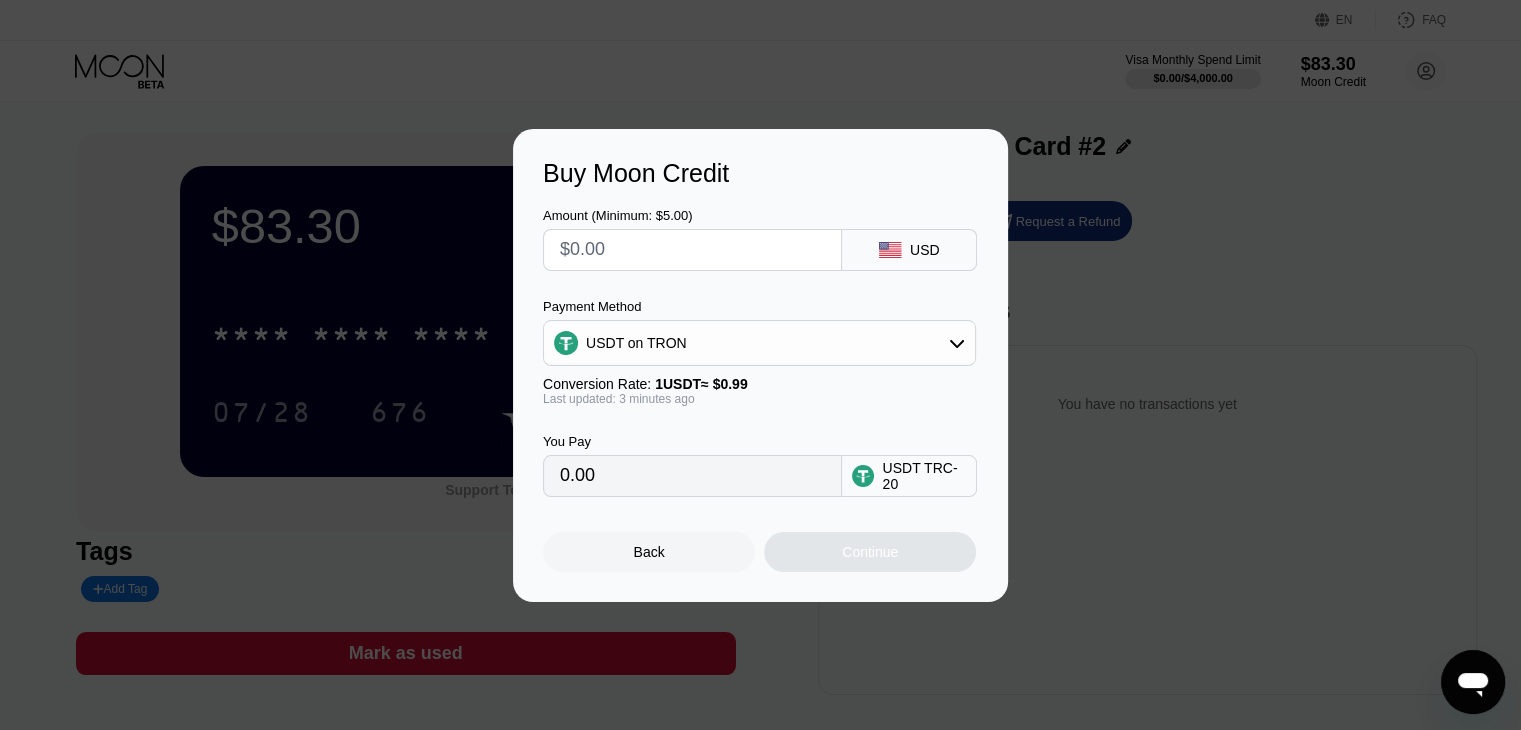 click on "0.00" at bounding box center [692, 476] 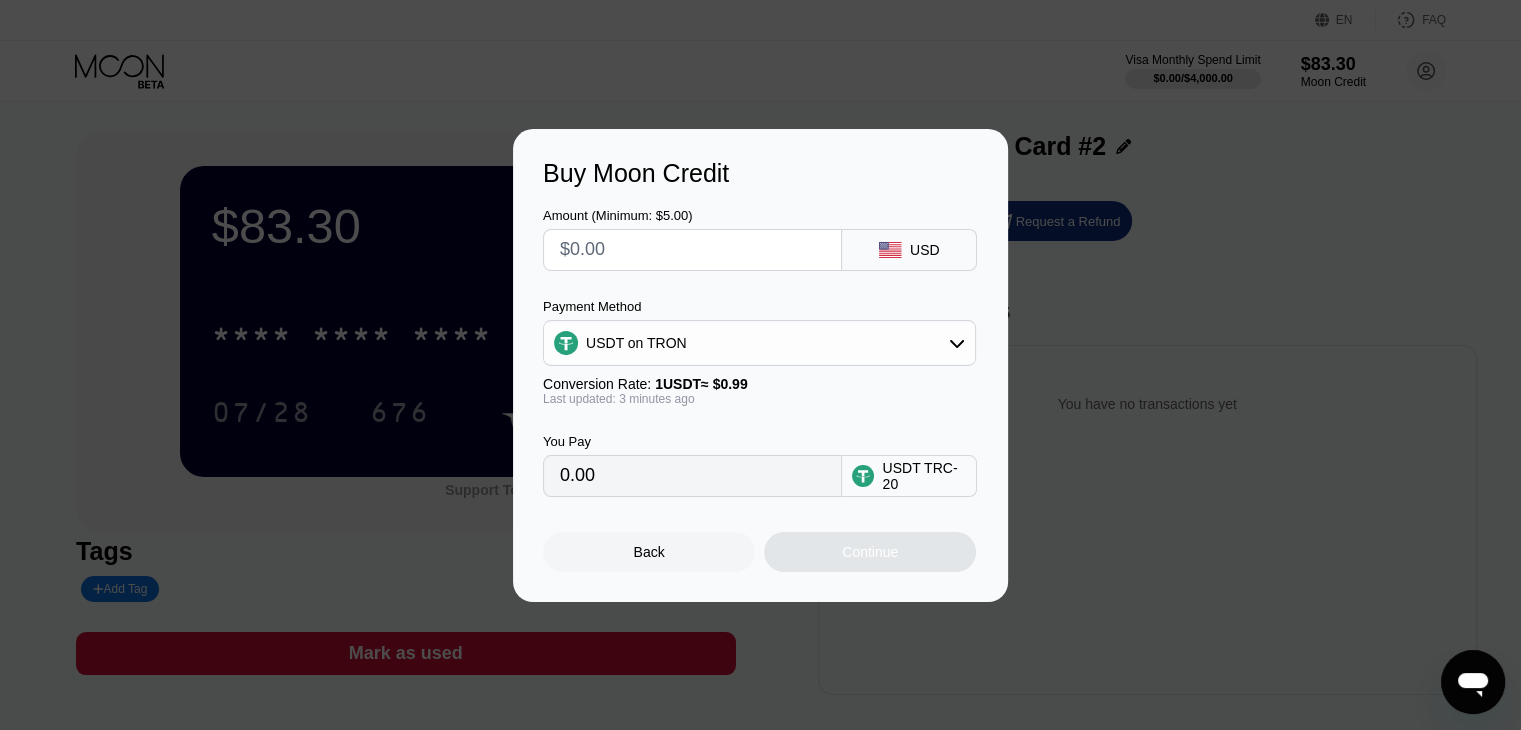 type on "$5" 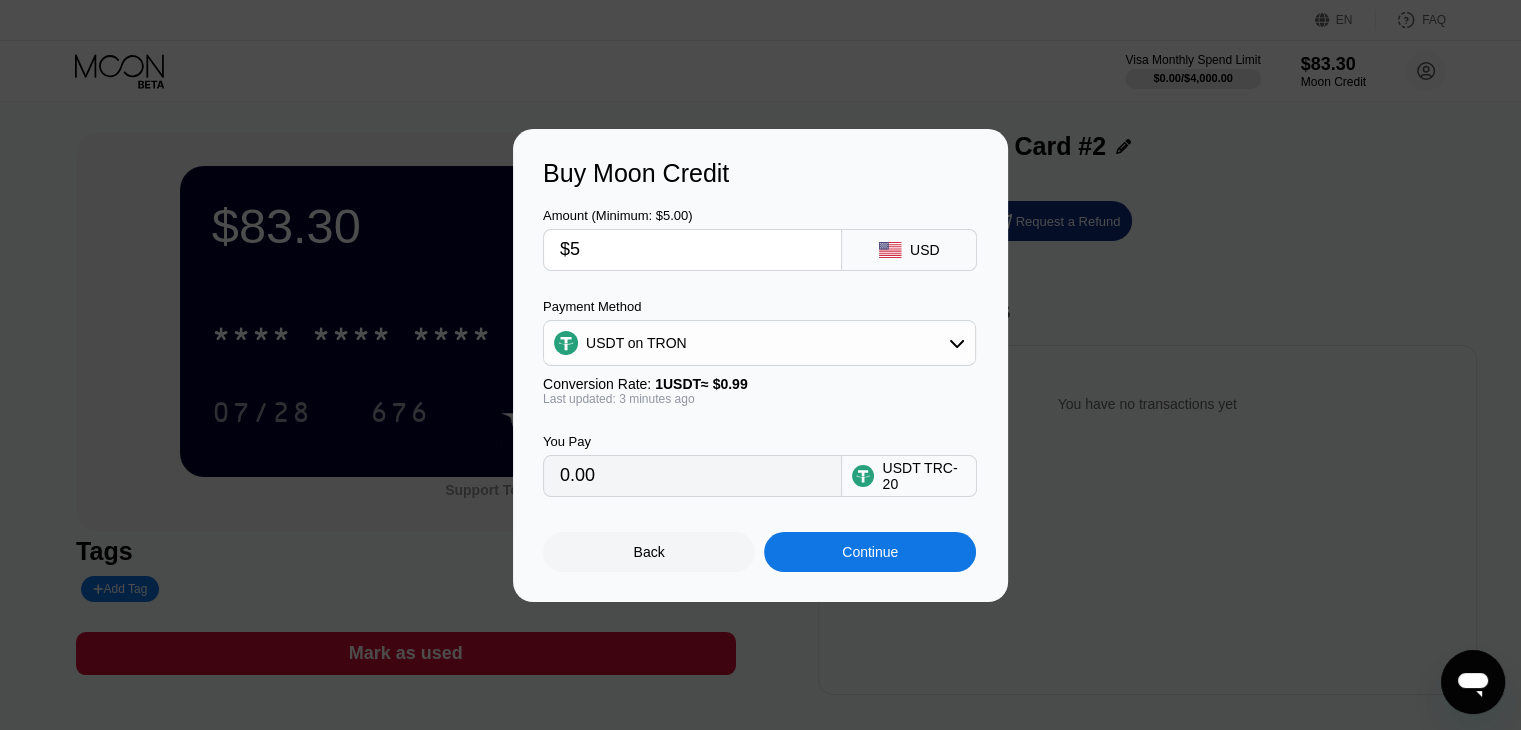 type on "5.05" 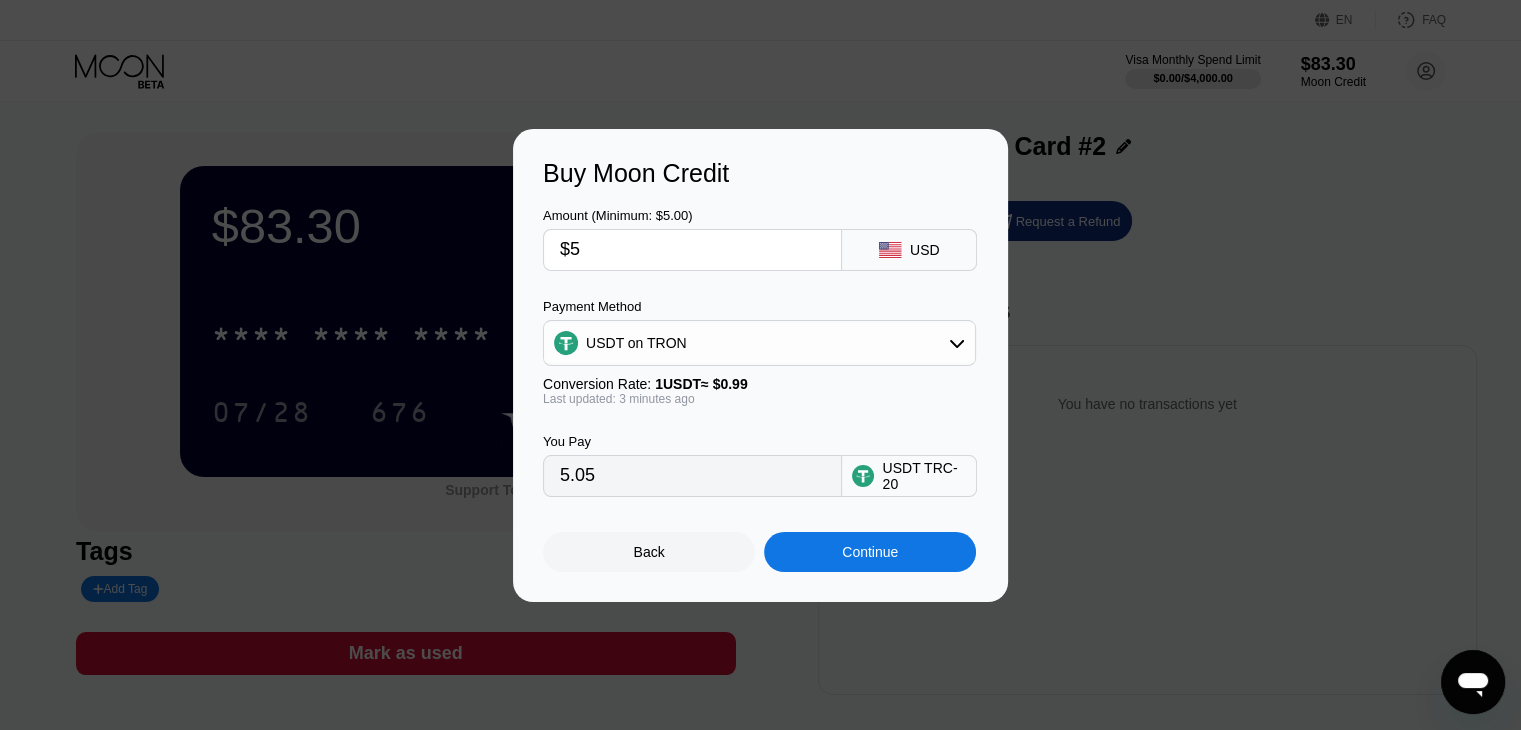 type on "$5" 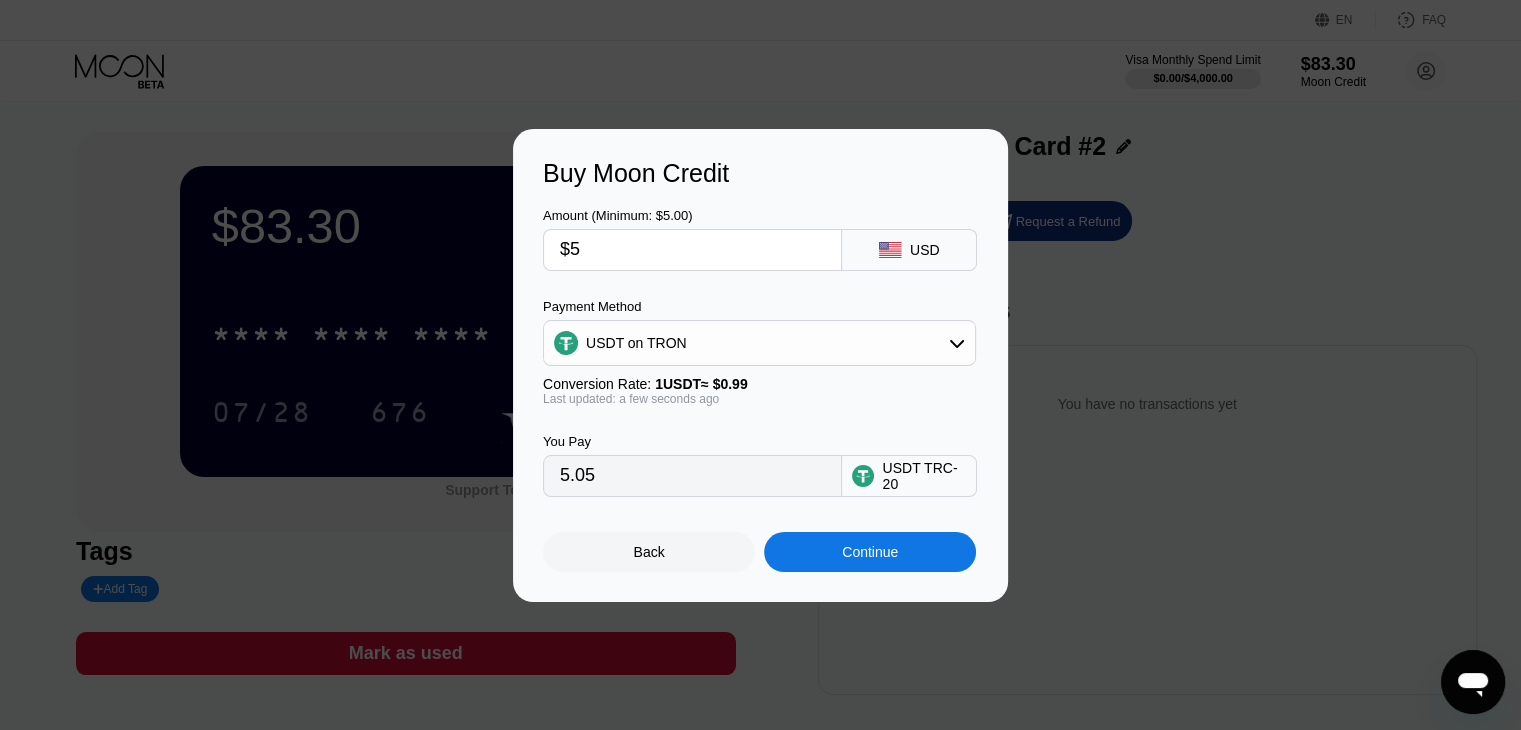 click on "USDT on TRON" at bounding box center [759, 343] 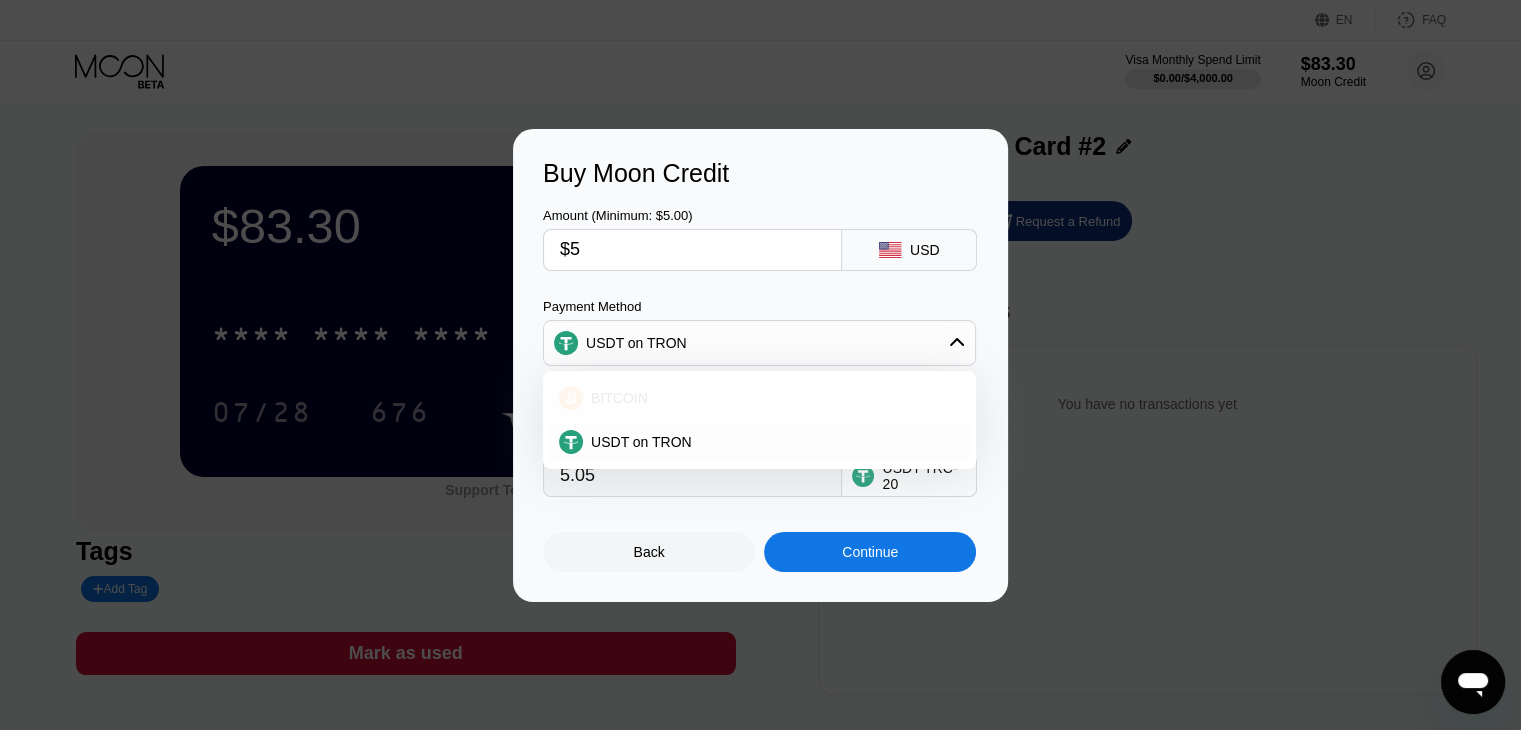 click on "BITCOIN" at bounding box center [771, 398] 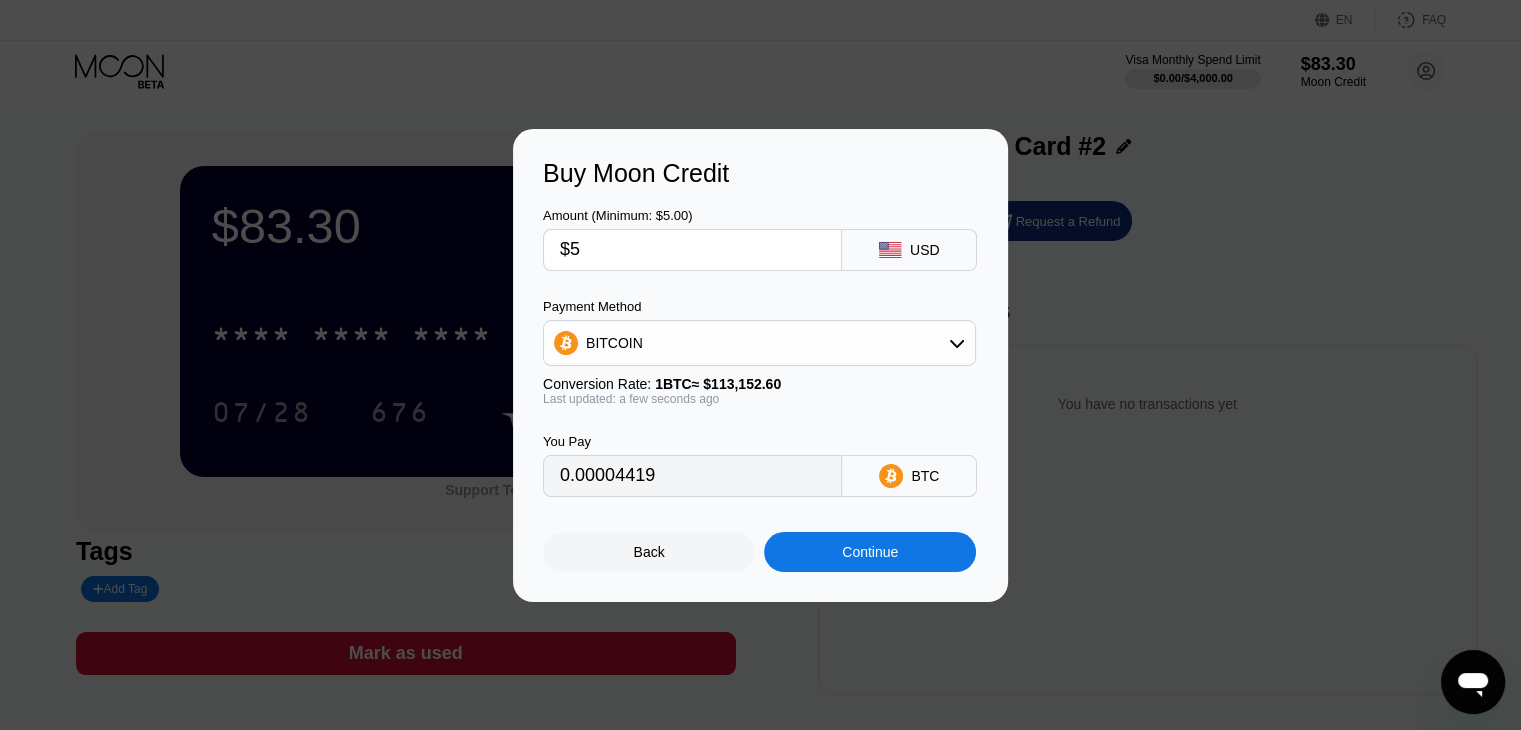 click on "Continue" at bounding box center [870, 552] 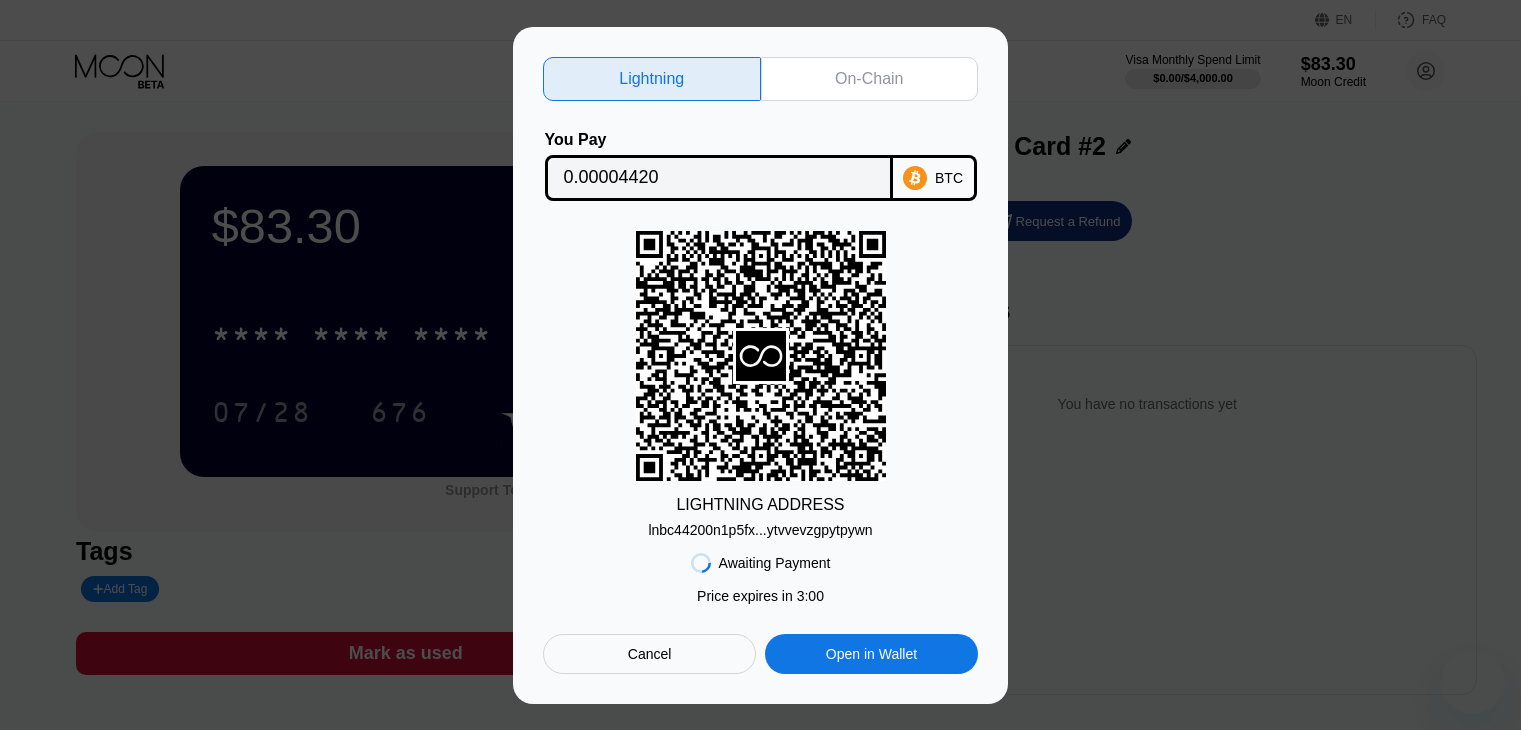 scroll, scrollTop: 0, scrollLeft: 0, axis: both 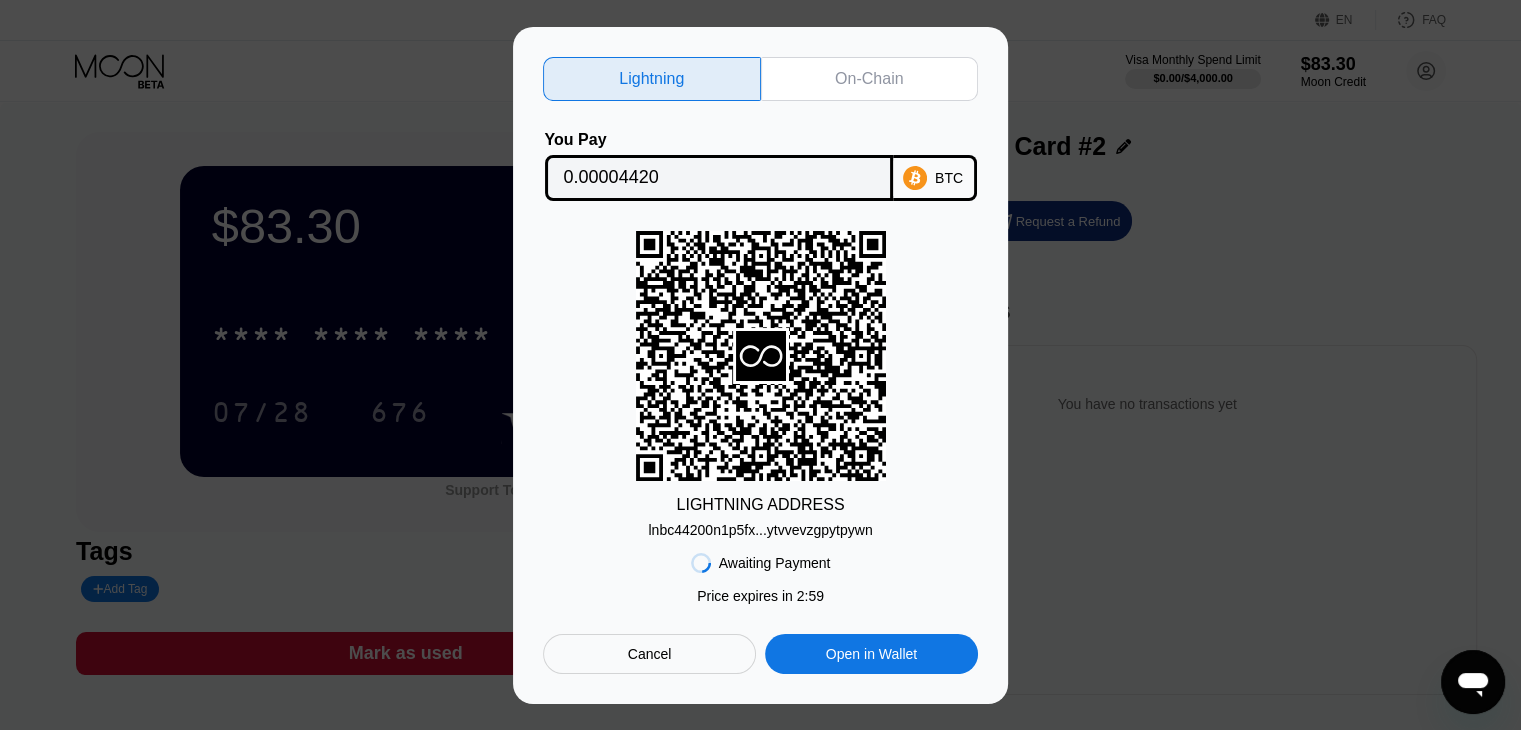 click on "lnbc44200n1p5fx...ytvvevzgpytpywn" at bounding box center [760, 530] 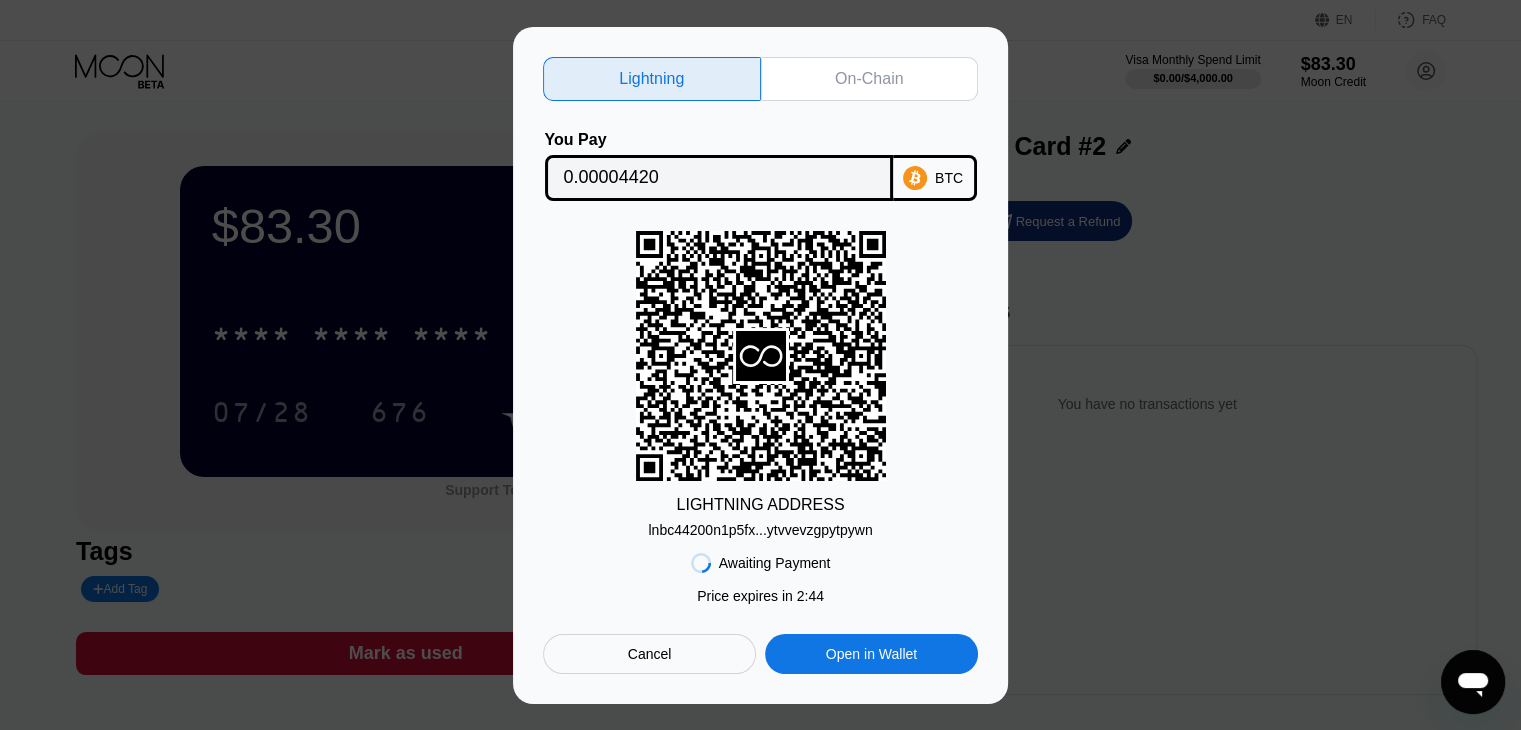 click on "0.00004420" at bounding box center (719, 178) 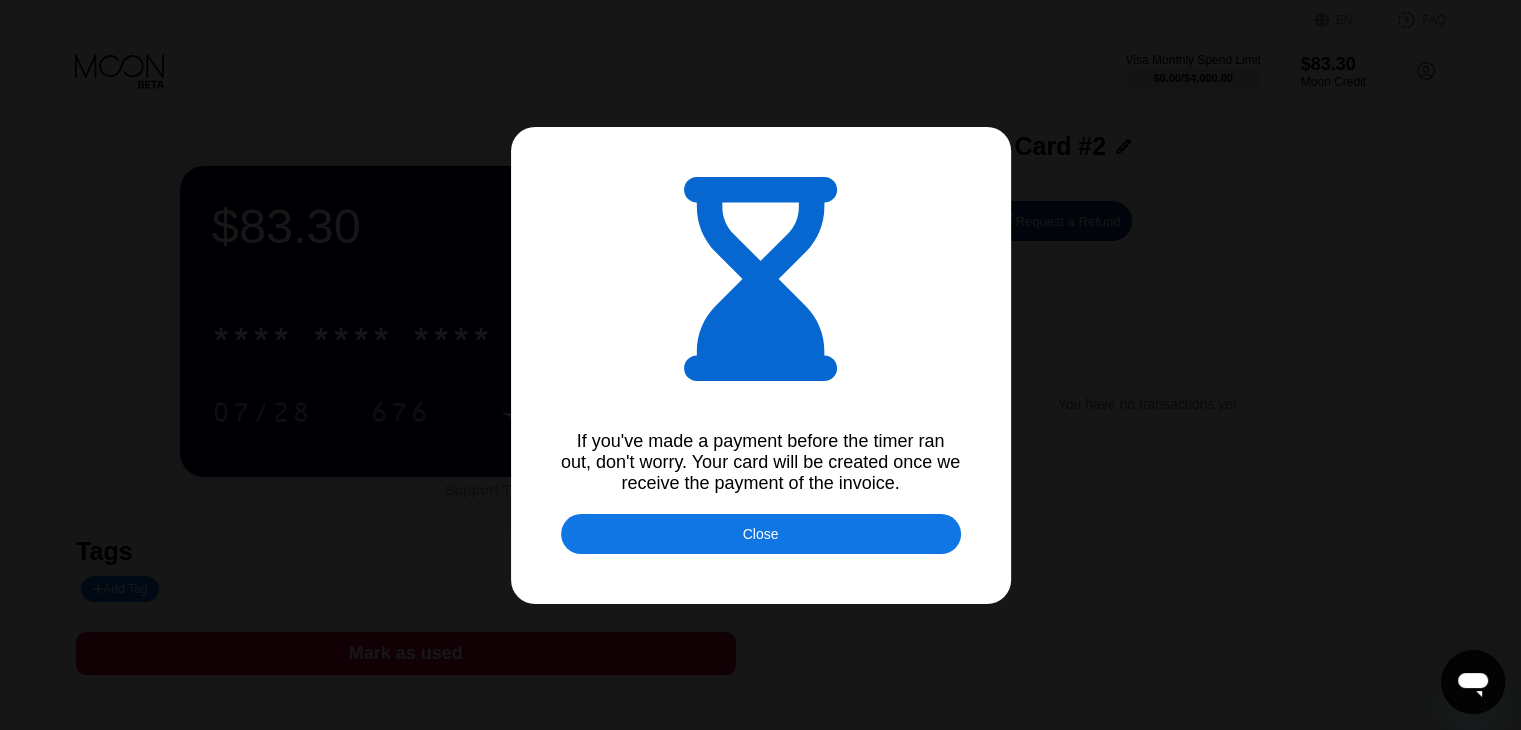 click on "Close" at bounding box center [761, 534] 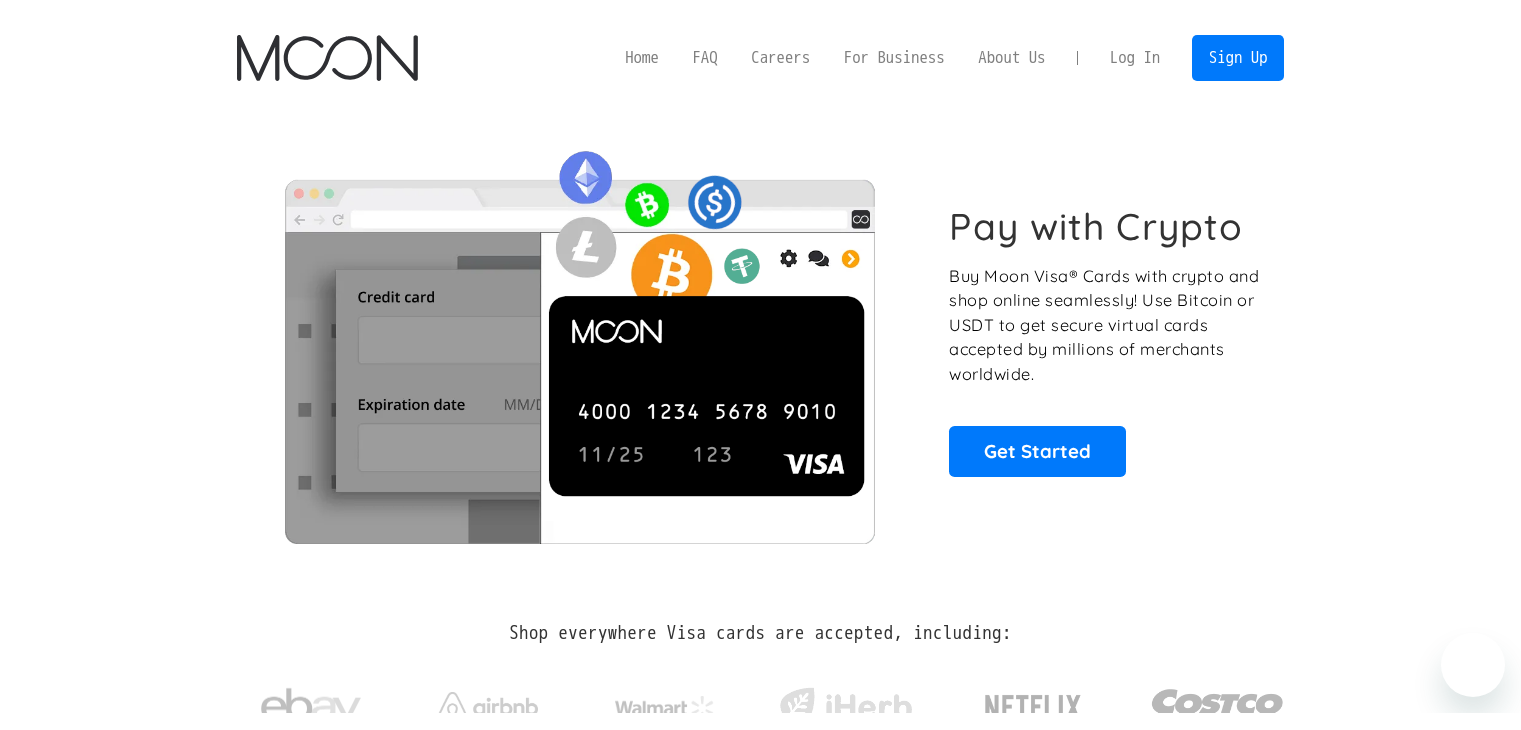 scroll, scrollTop: 0, scrollLeft: 0, axis: both 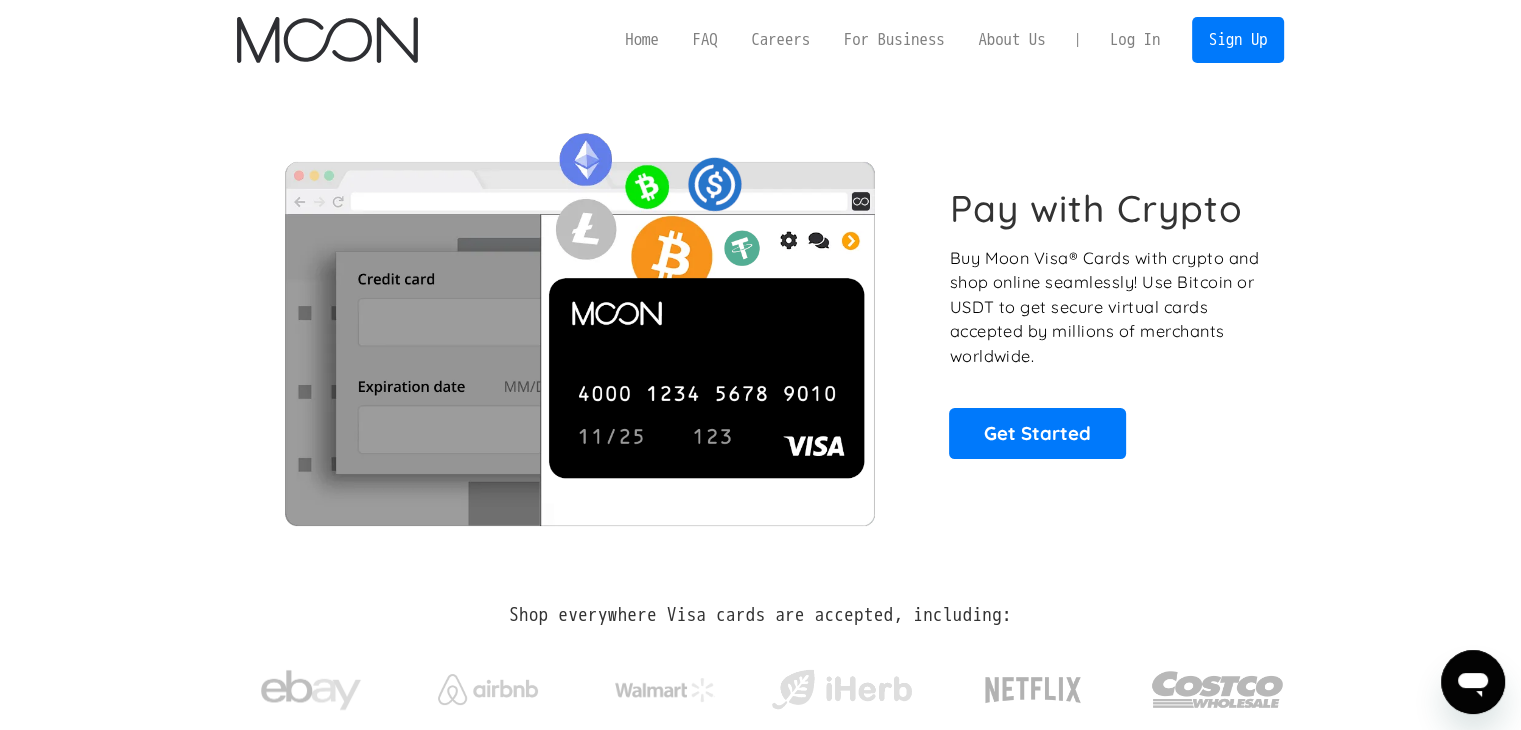 click on "Log In" at bounding box center [1135, 40] 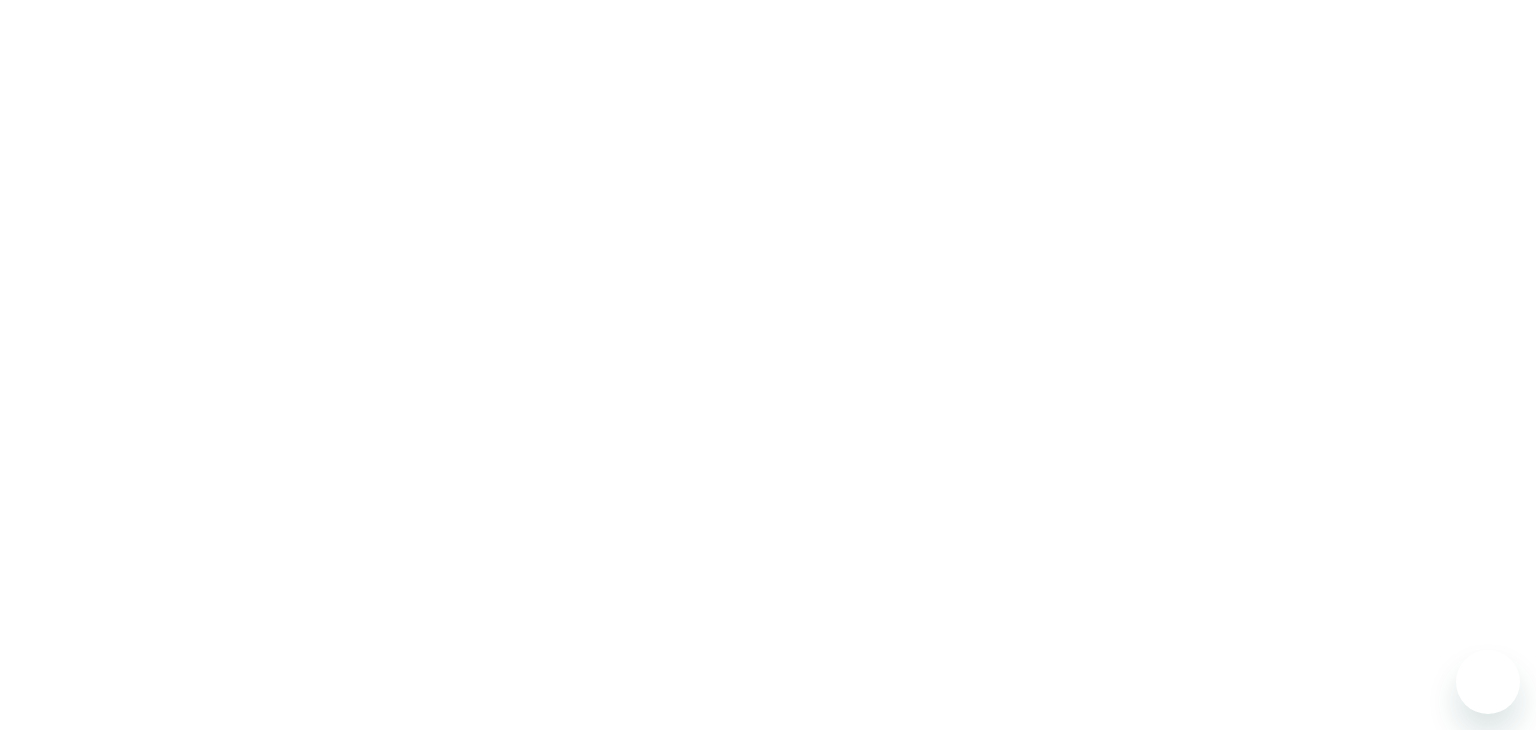 scroll, scrollTop: 0, scrollLeft: 0, axis: both 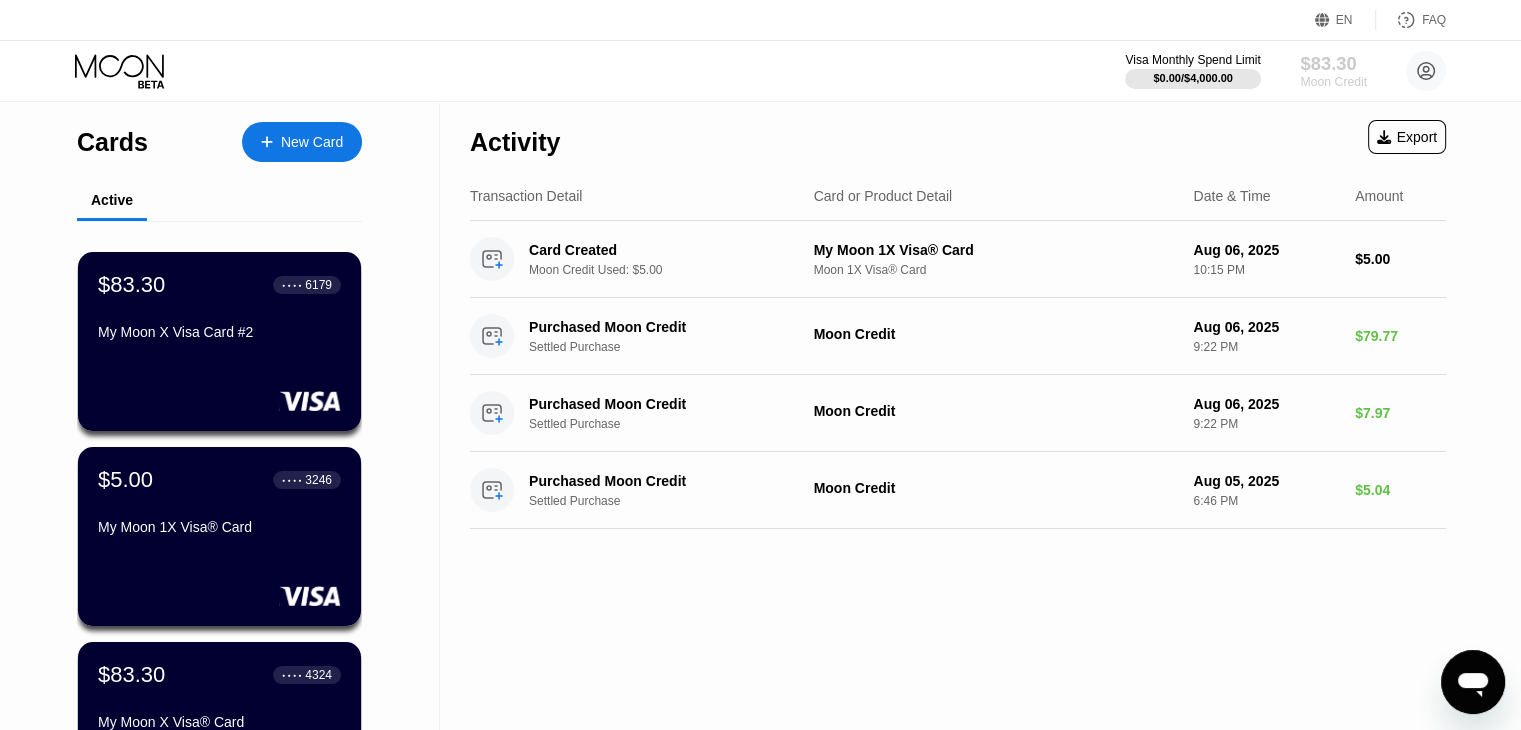 click on "$83.30" at bounding box center (1333, 63) 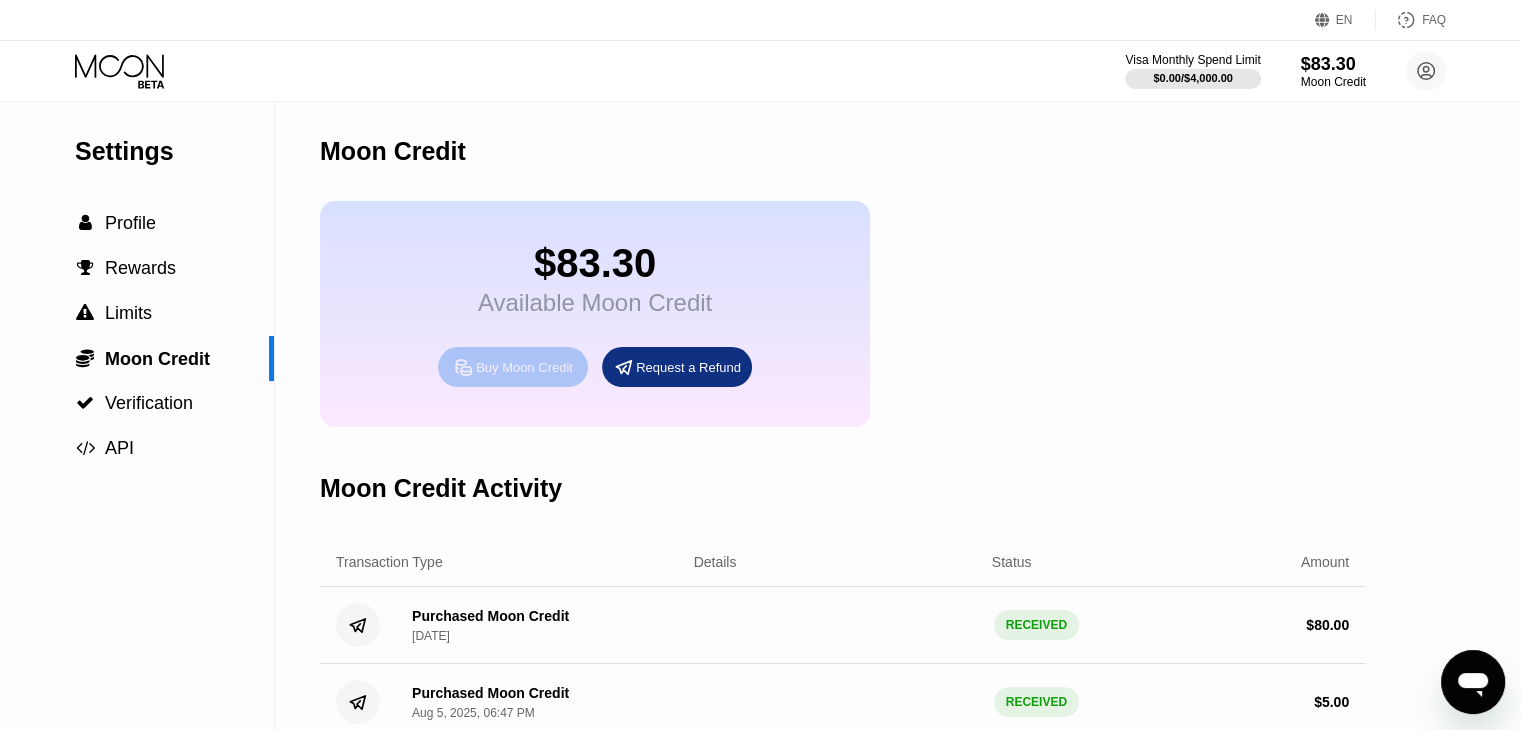 click on "Buy Moon Credit" at bounding box center (524, 367) 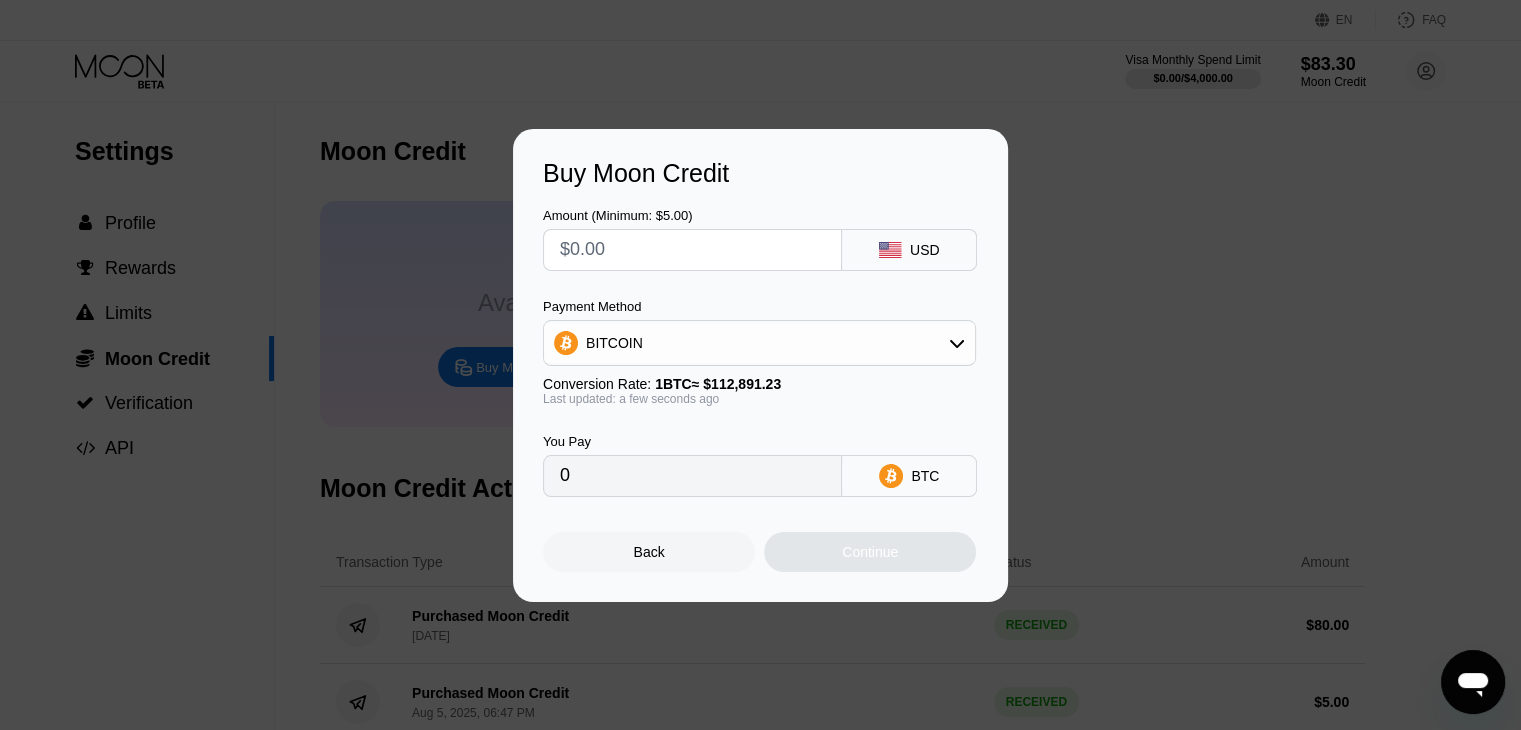 click at bounding box center (692, 250) 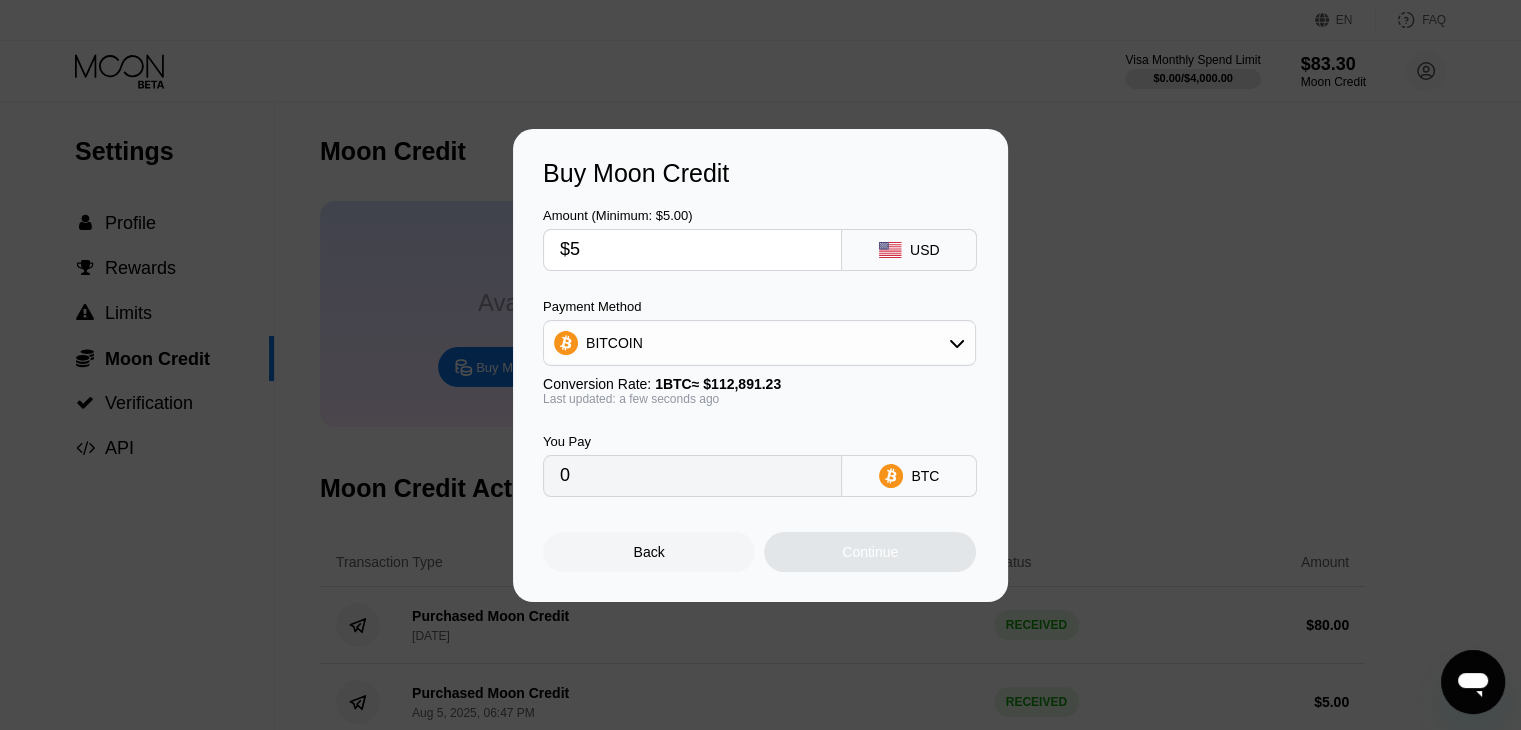 type on "0.00004430" 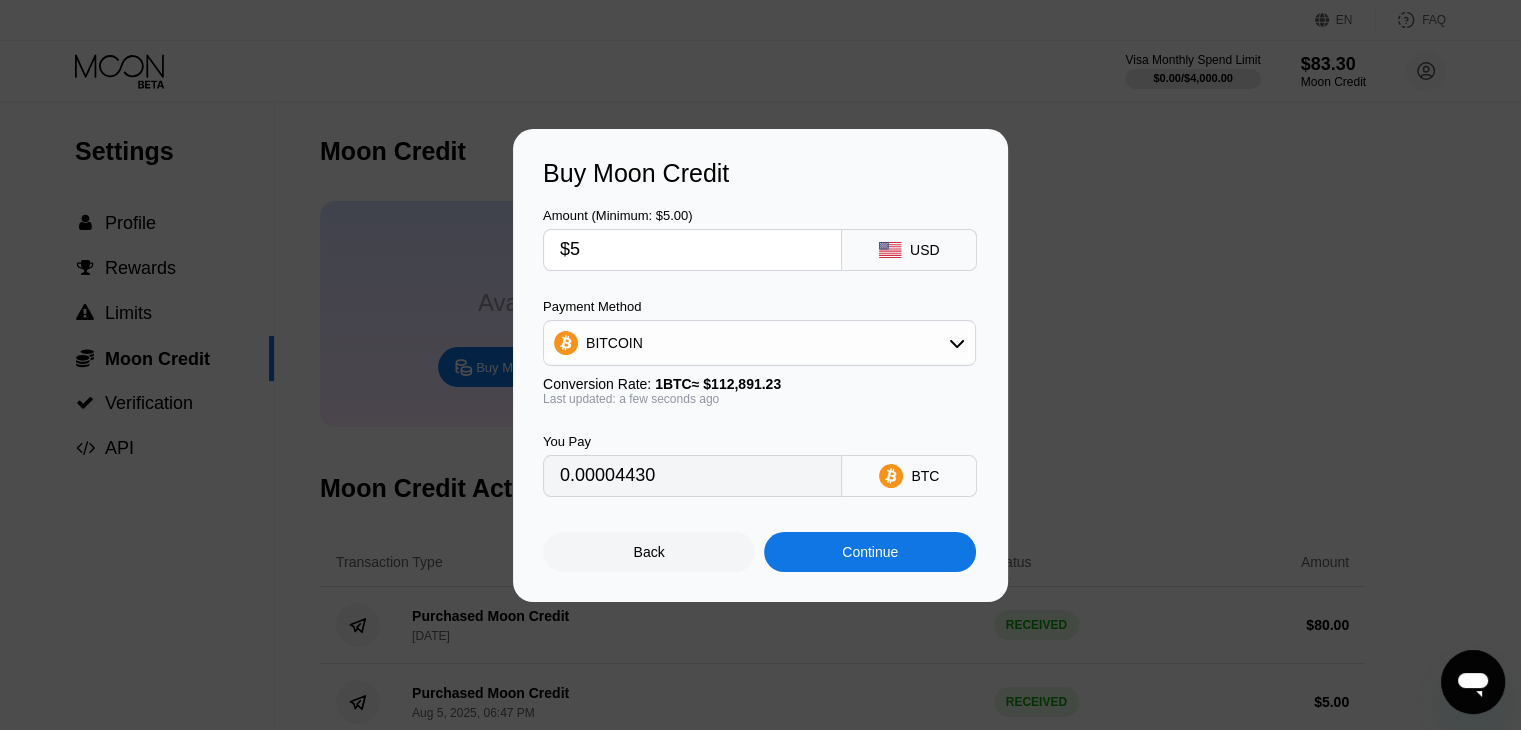 type on "$5" 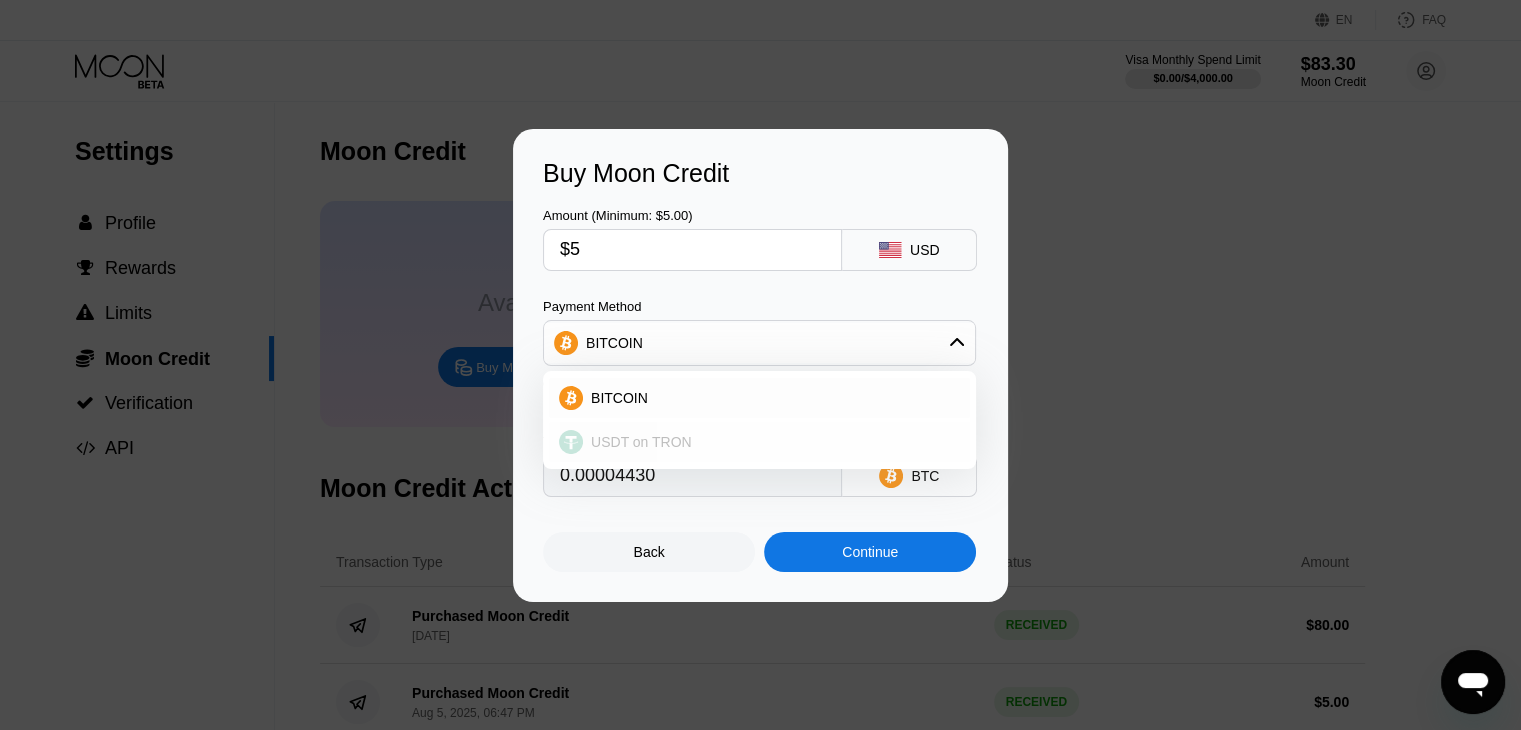 click on "USDT on TRON" at bounding box center (641, 442) 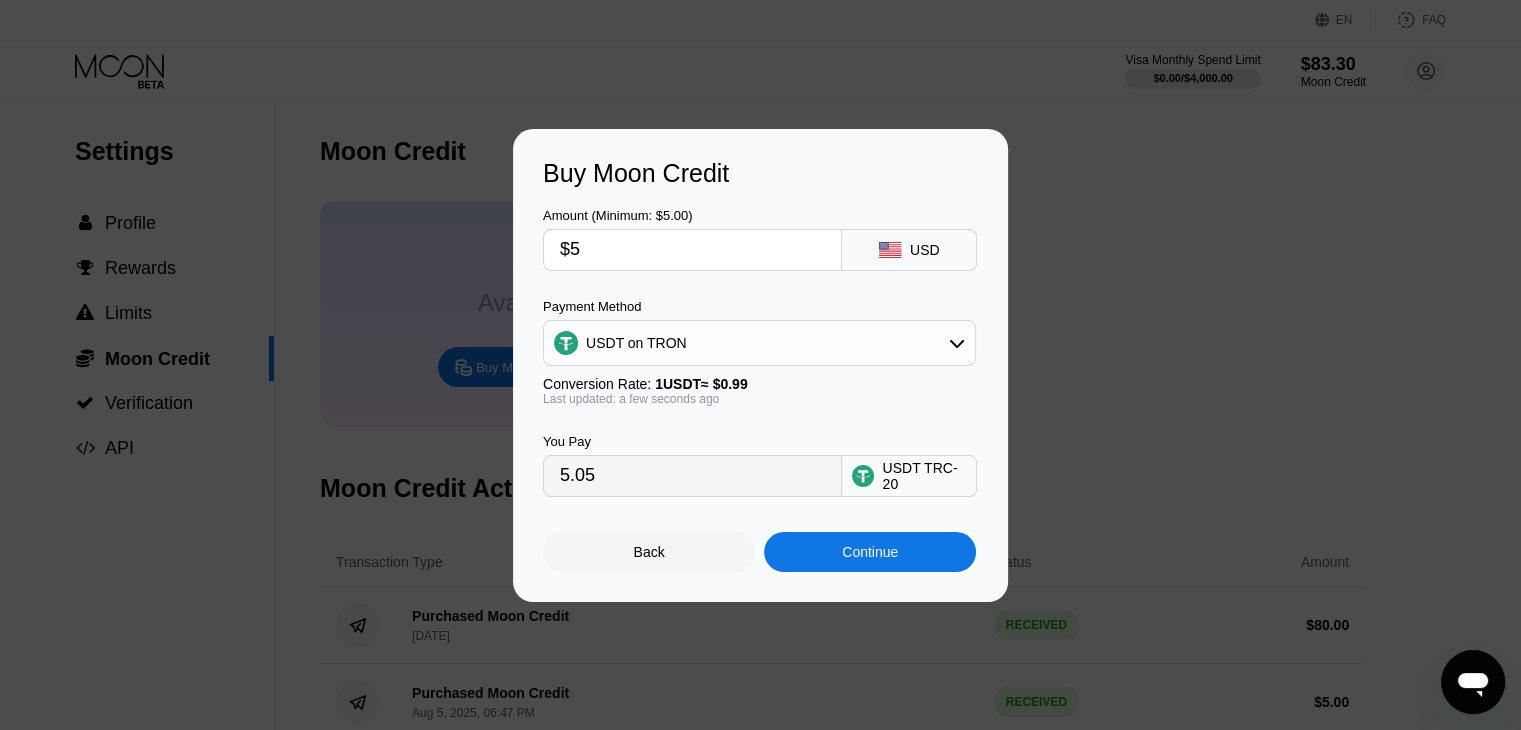 click on "Continue" at bounding box center (870, 552) 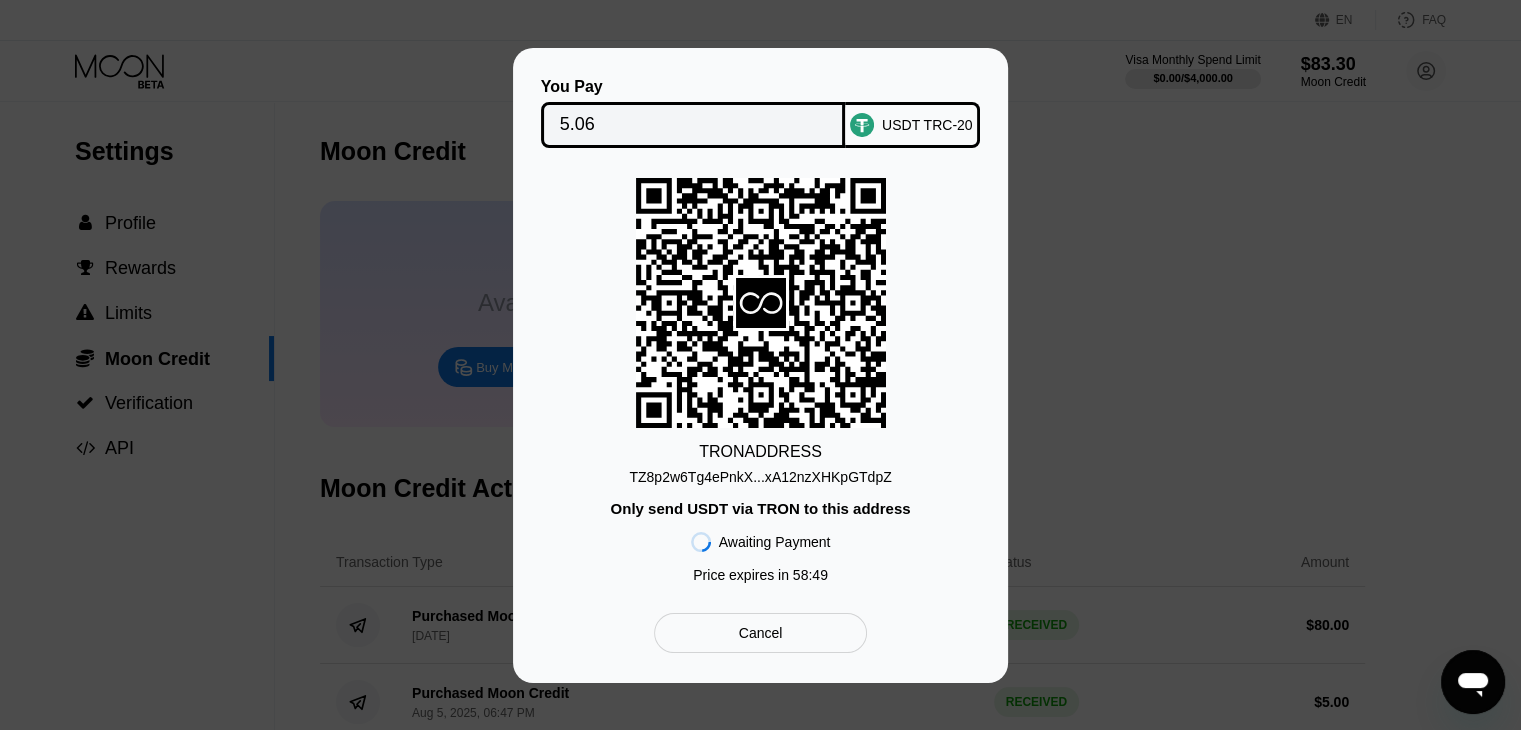 click on "TZ8p2w6Tg4ePnkX...xA12nzXHKpGTdpZ" at bounding box center (760, 477) 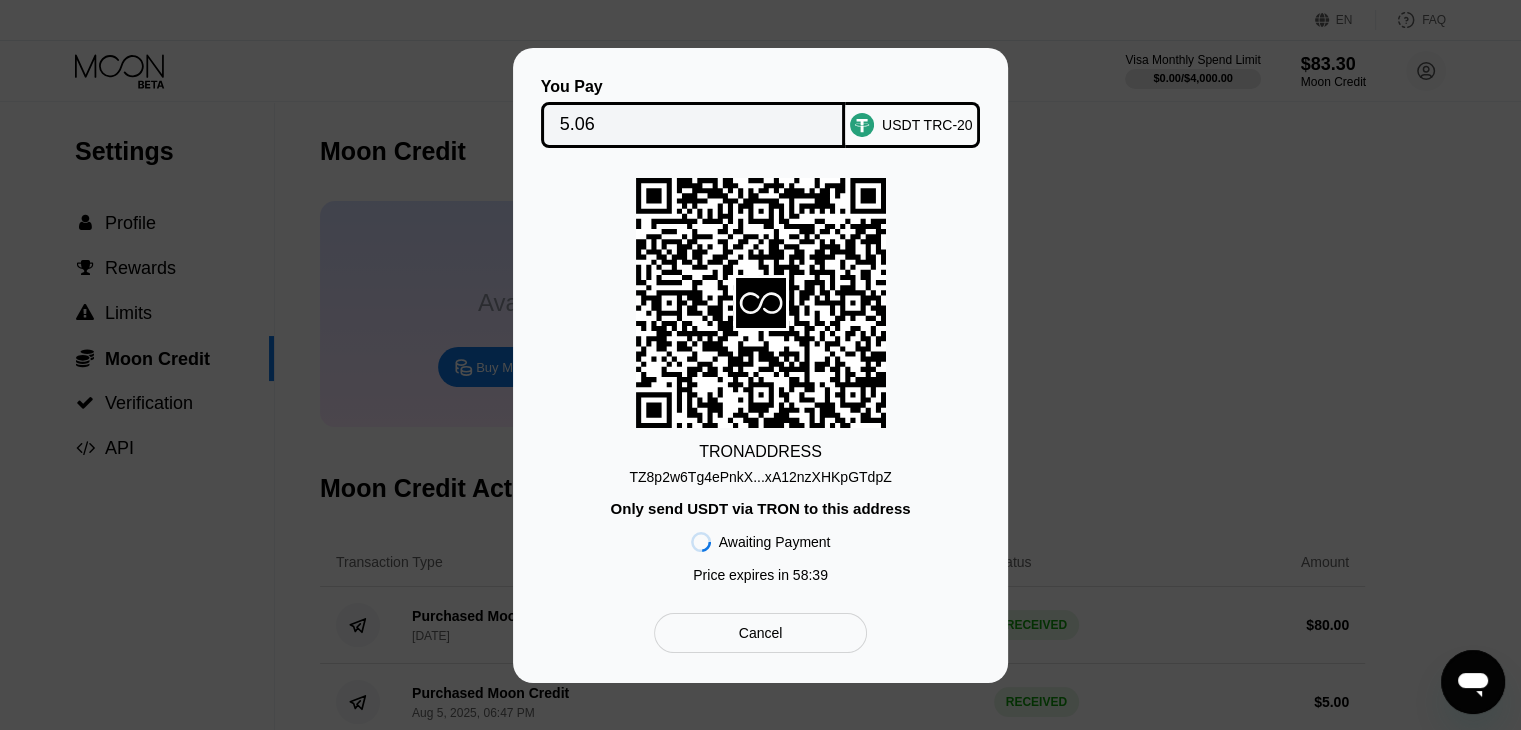 click on "TZ8p2w6Tg4ePnkX...xA12nzXHKpGTdpZ" at bounding box center (760, 477) 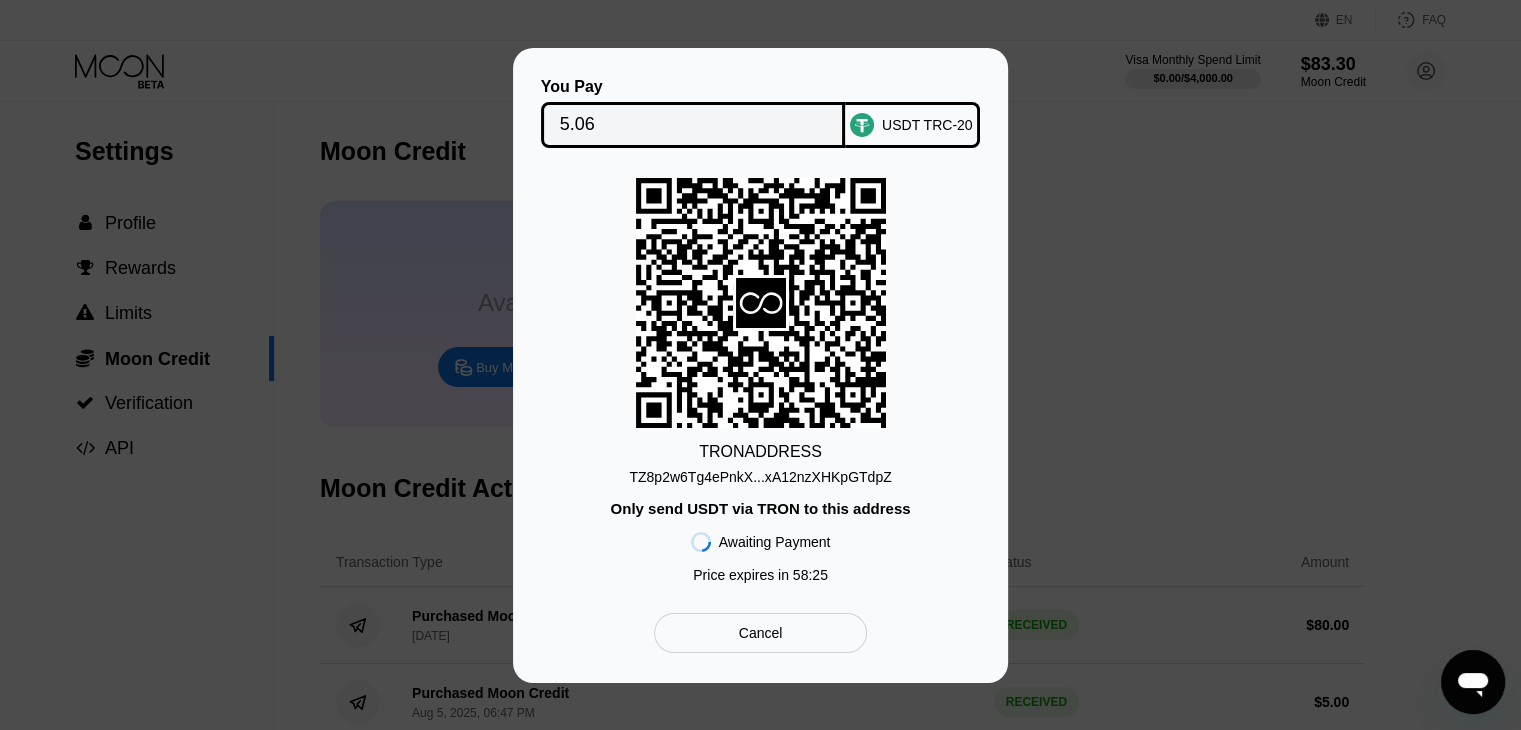 click on "Cancel" at bounding box center (760, 633) 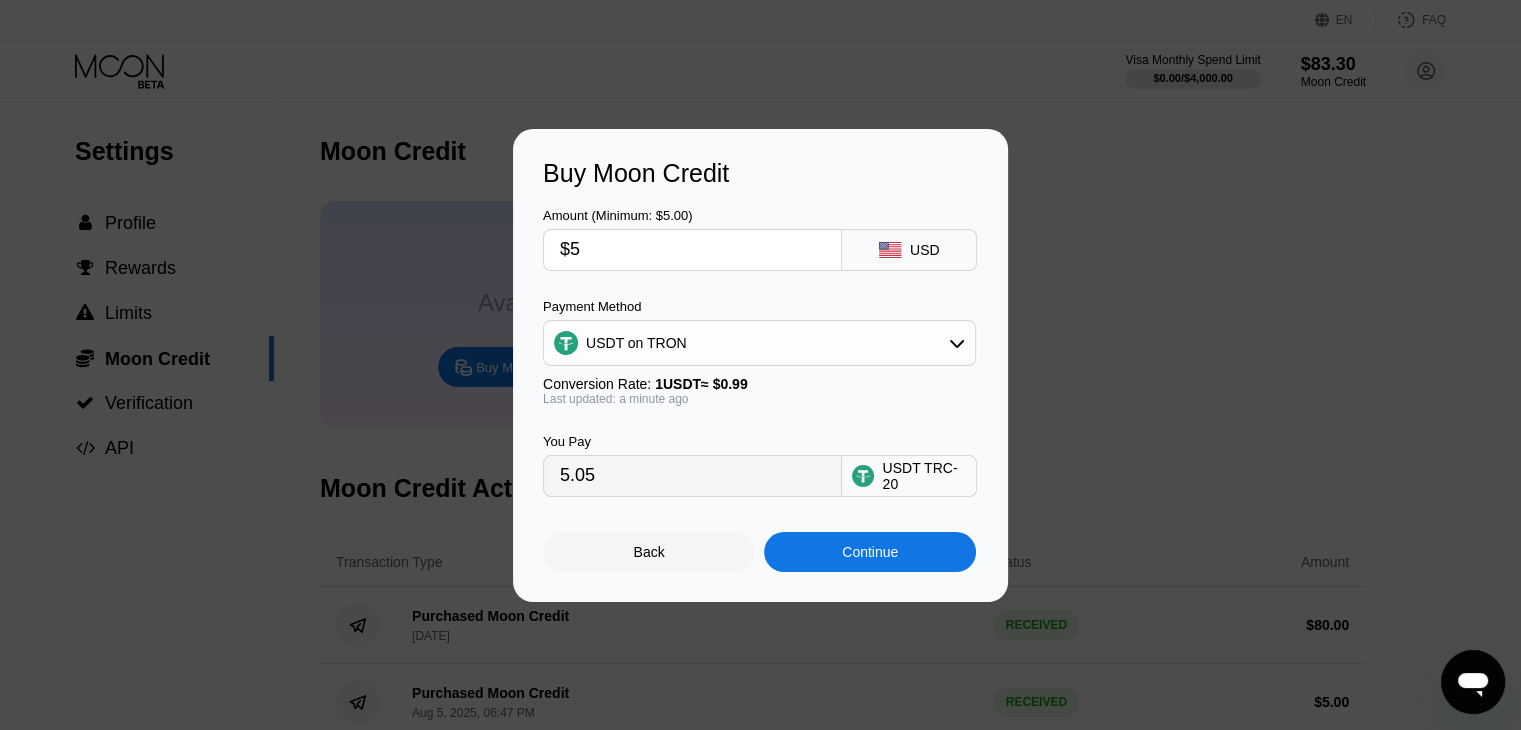 click on "Amount (Minimum: $5.00) $5" at bounding box center [692, 239] 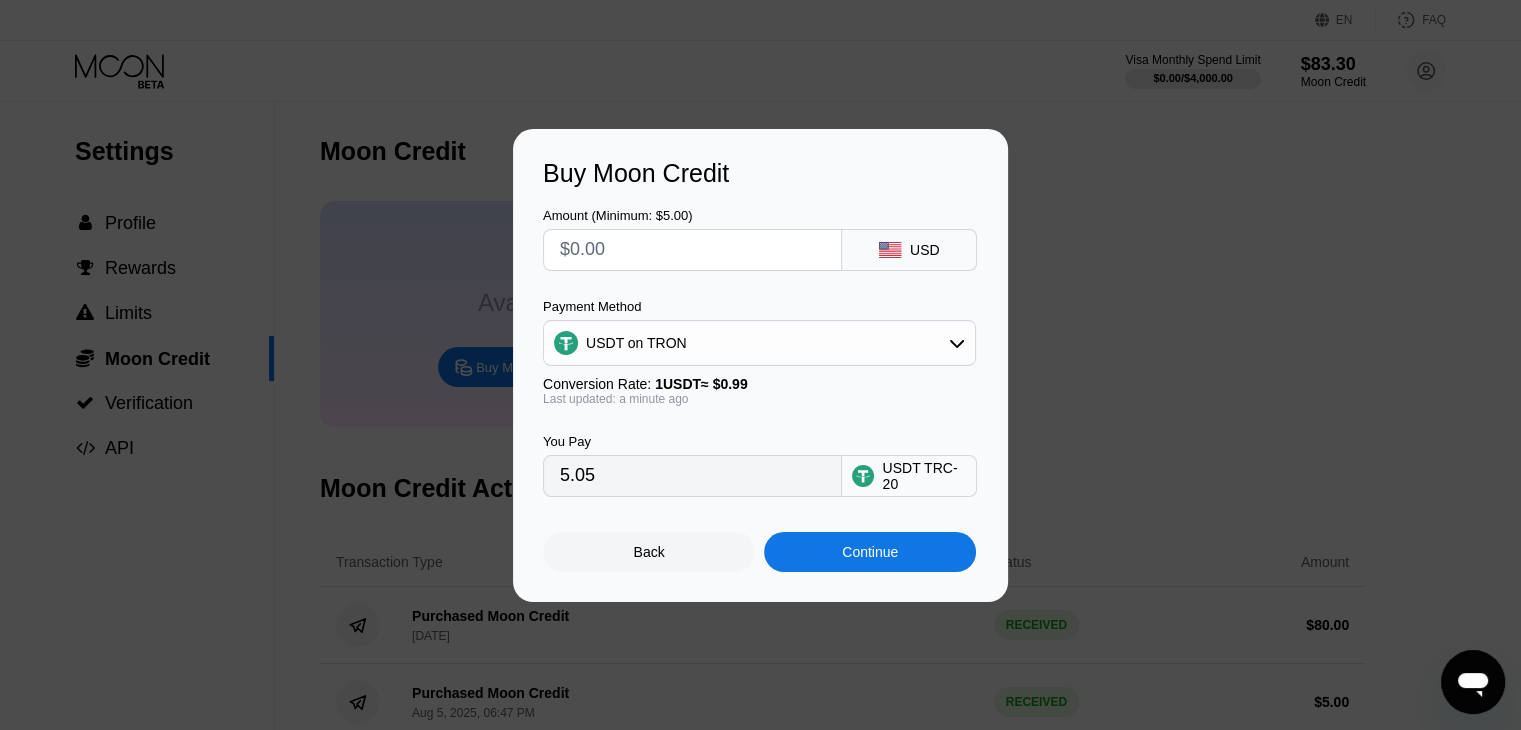 type on "$7" 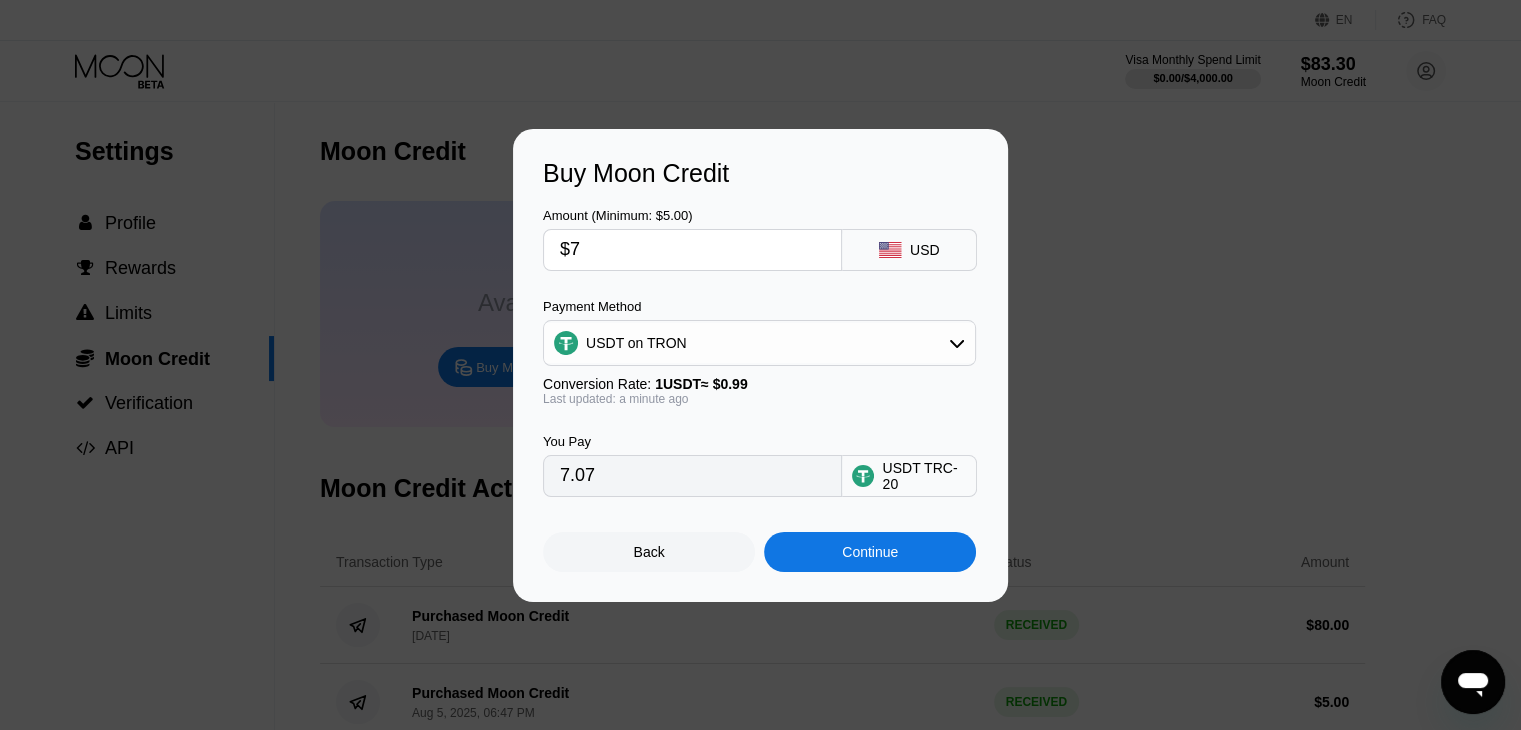 type on "7.07" 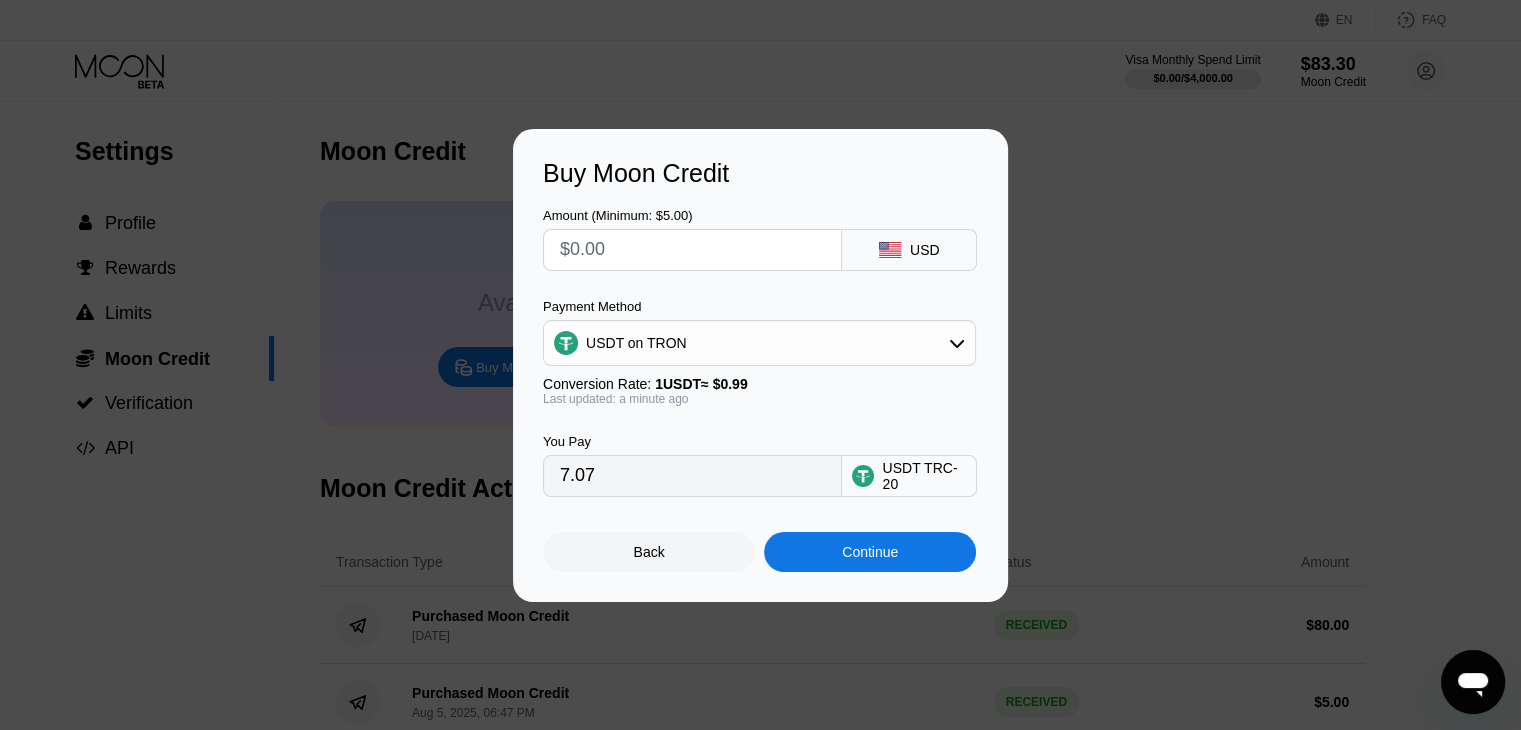 type on "$8" 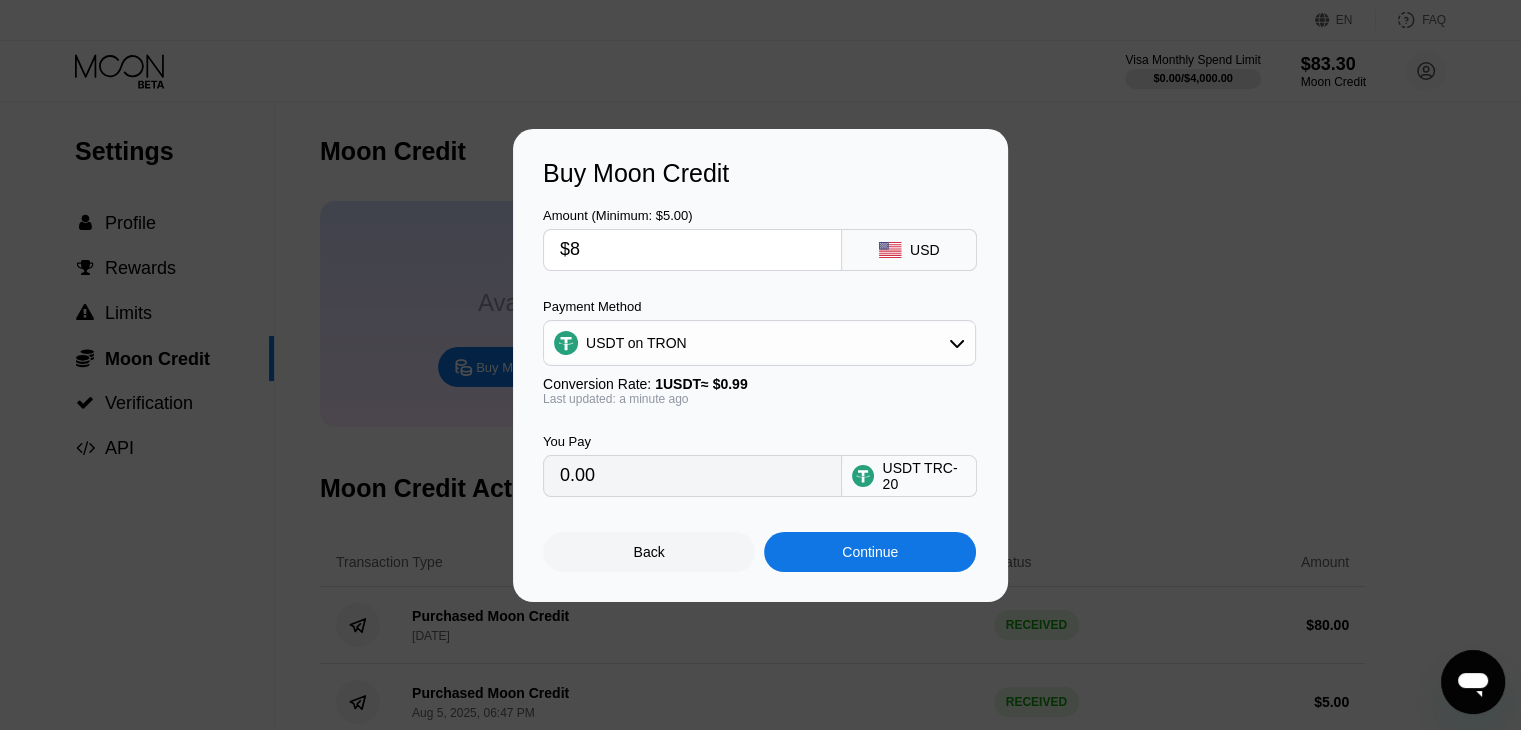 type on "8.08" 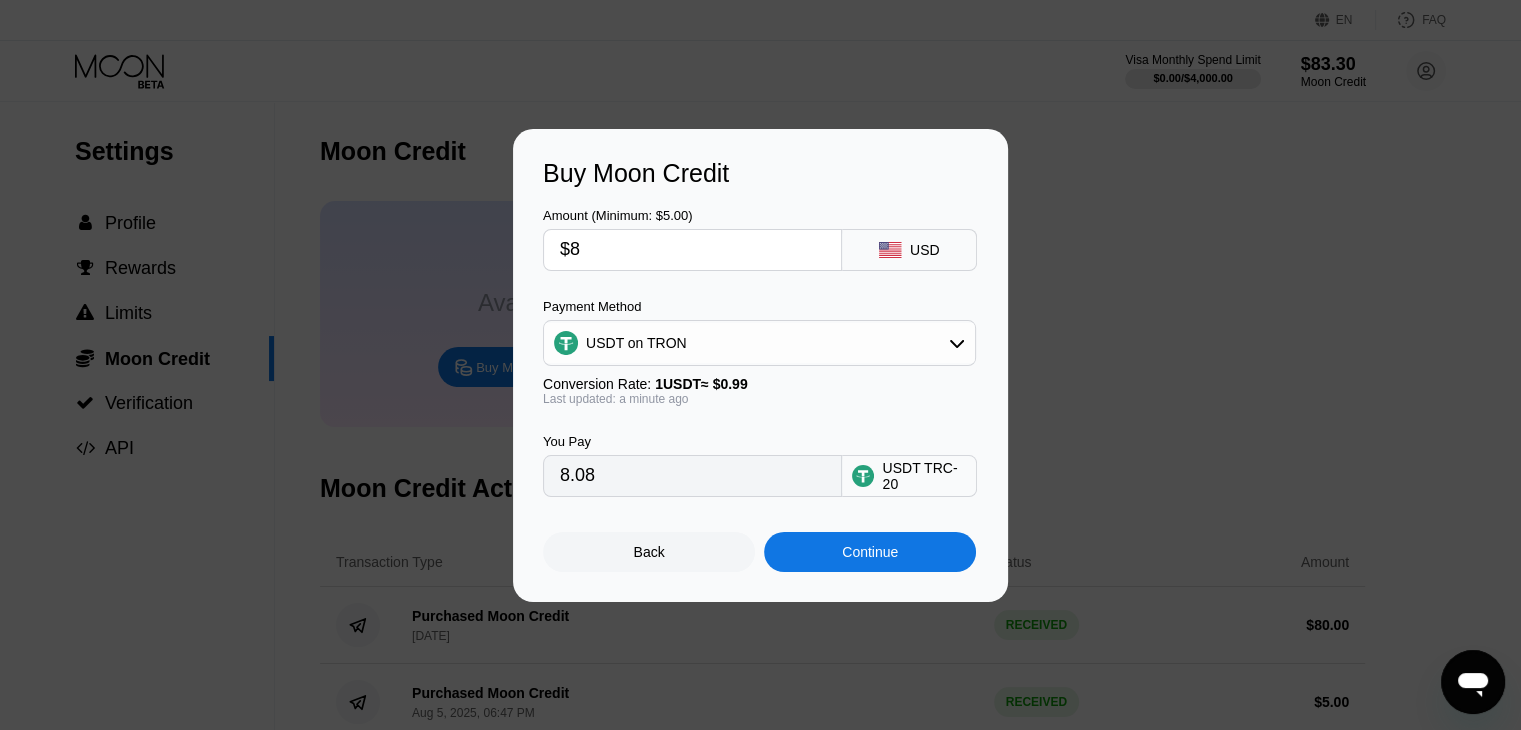 type on "$8" 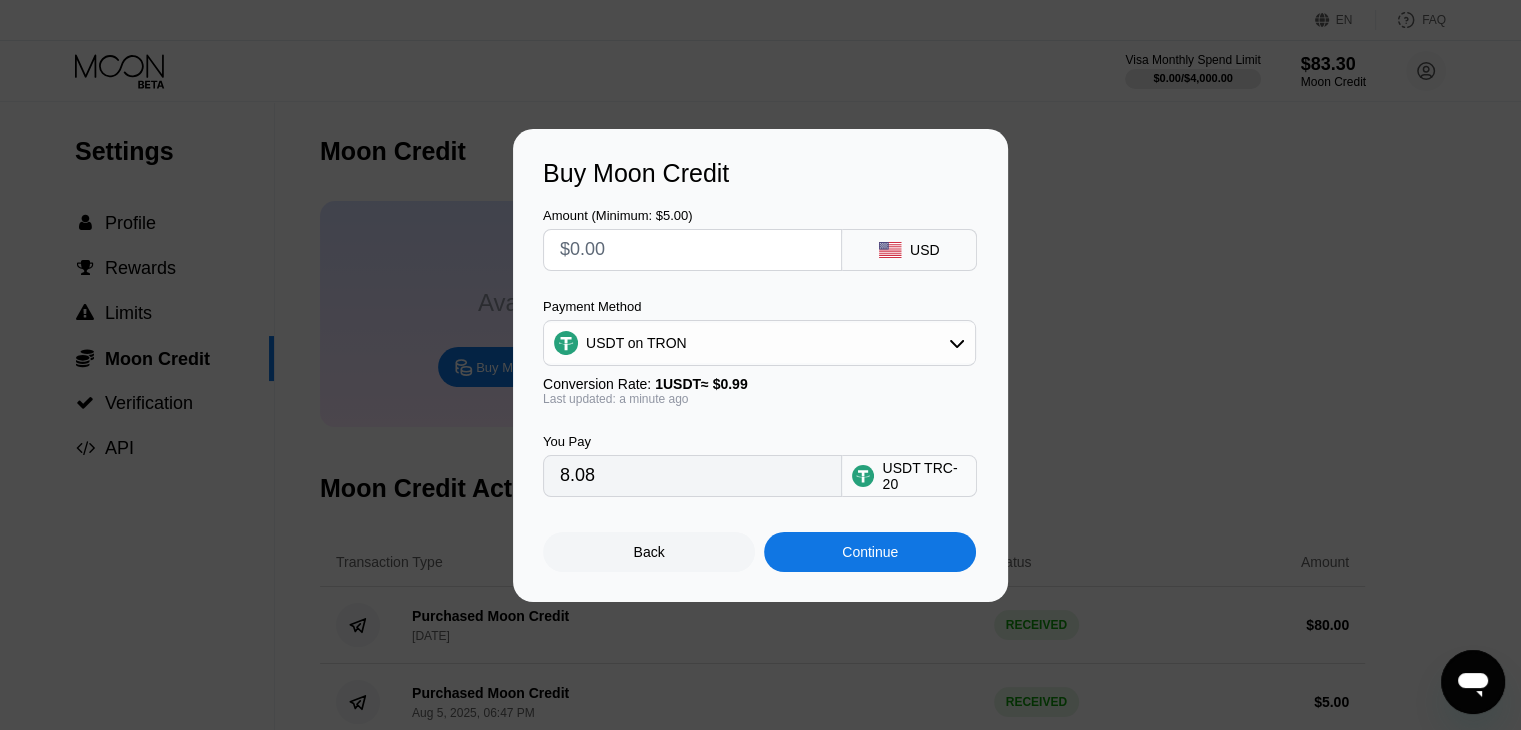 type on "0.00" 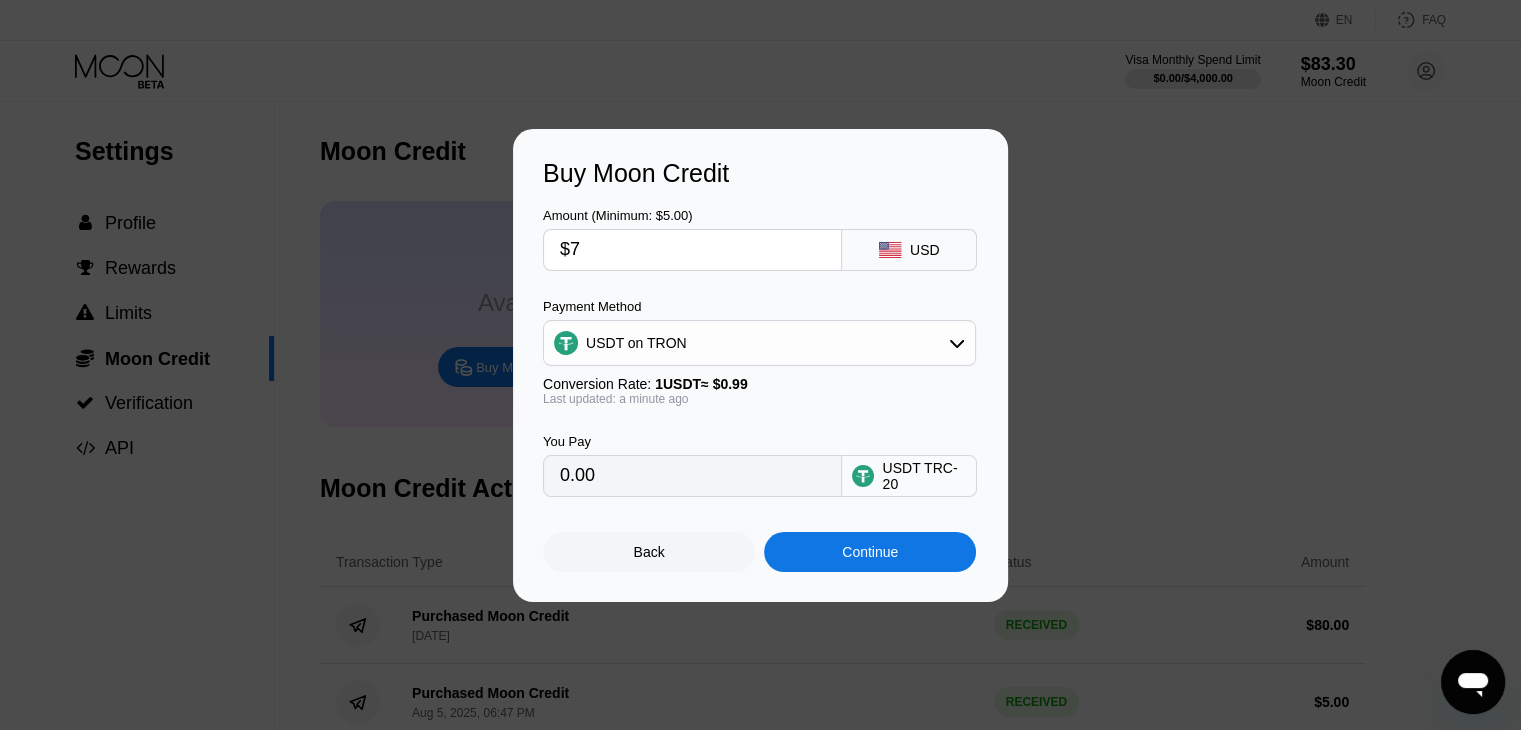 type on "$7." 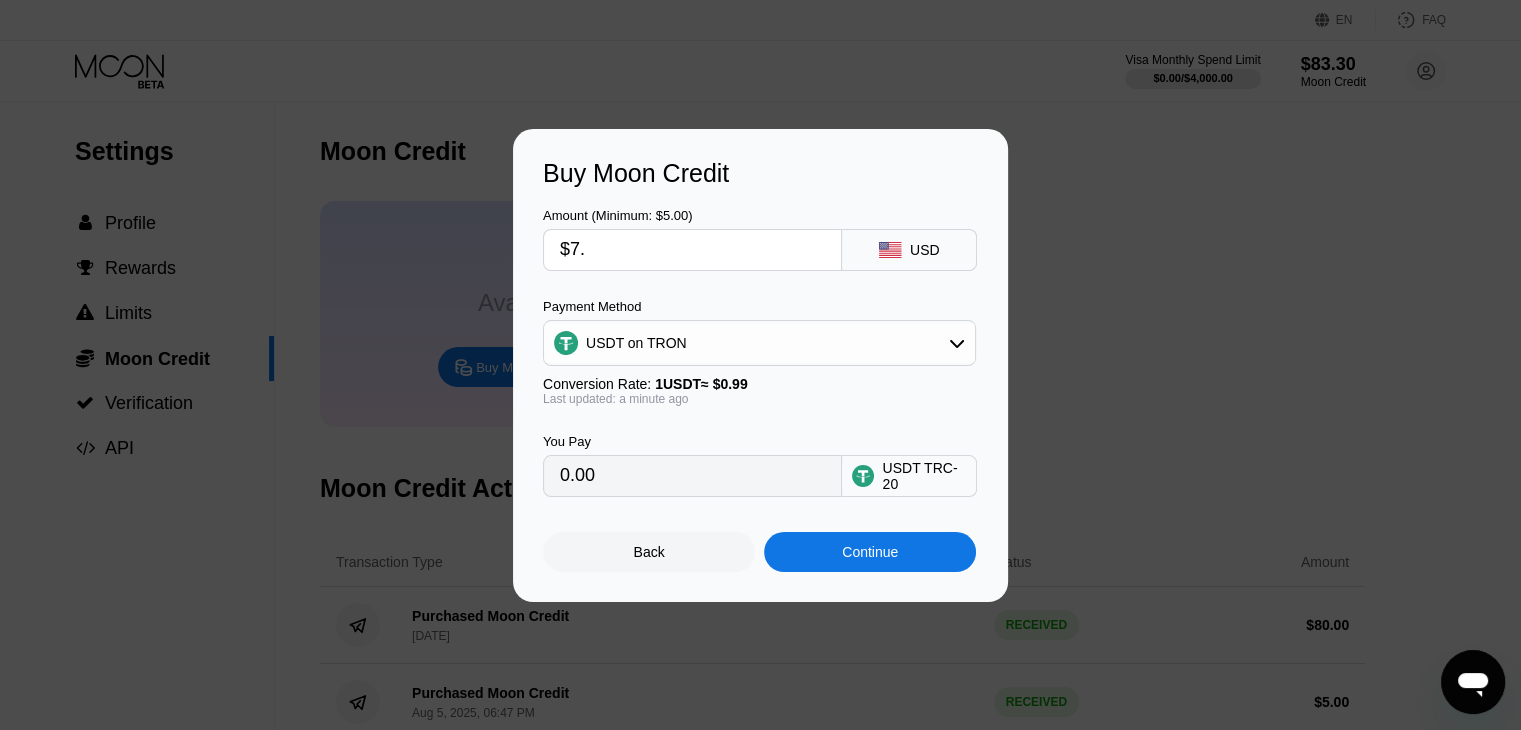 type on "7.07" 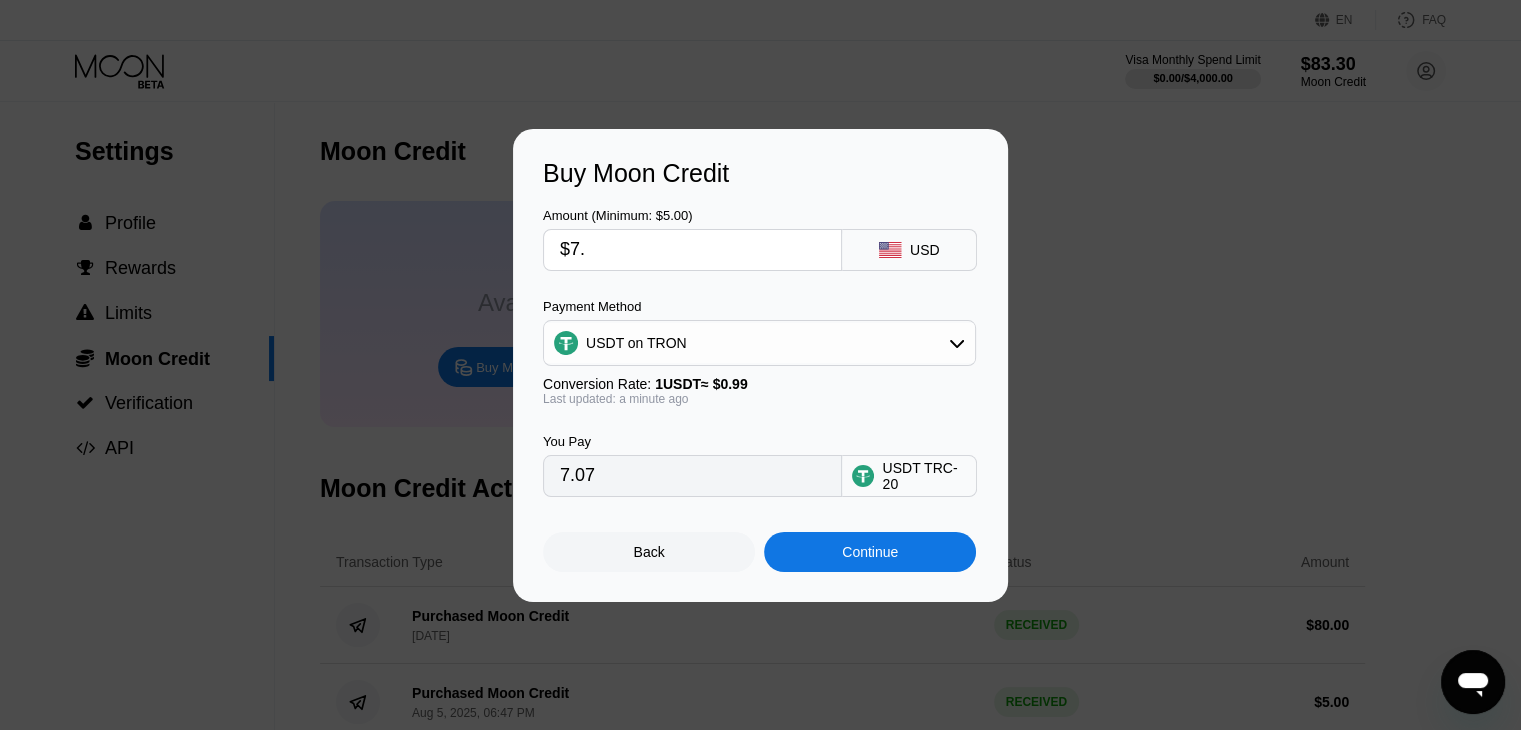 type on "$7.9" 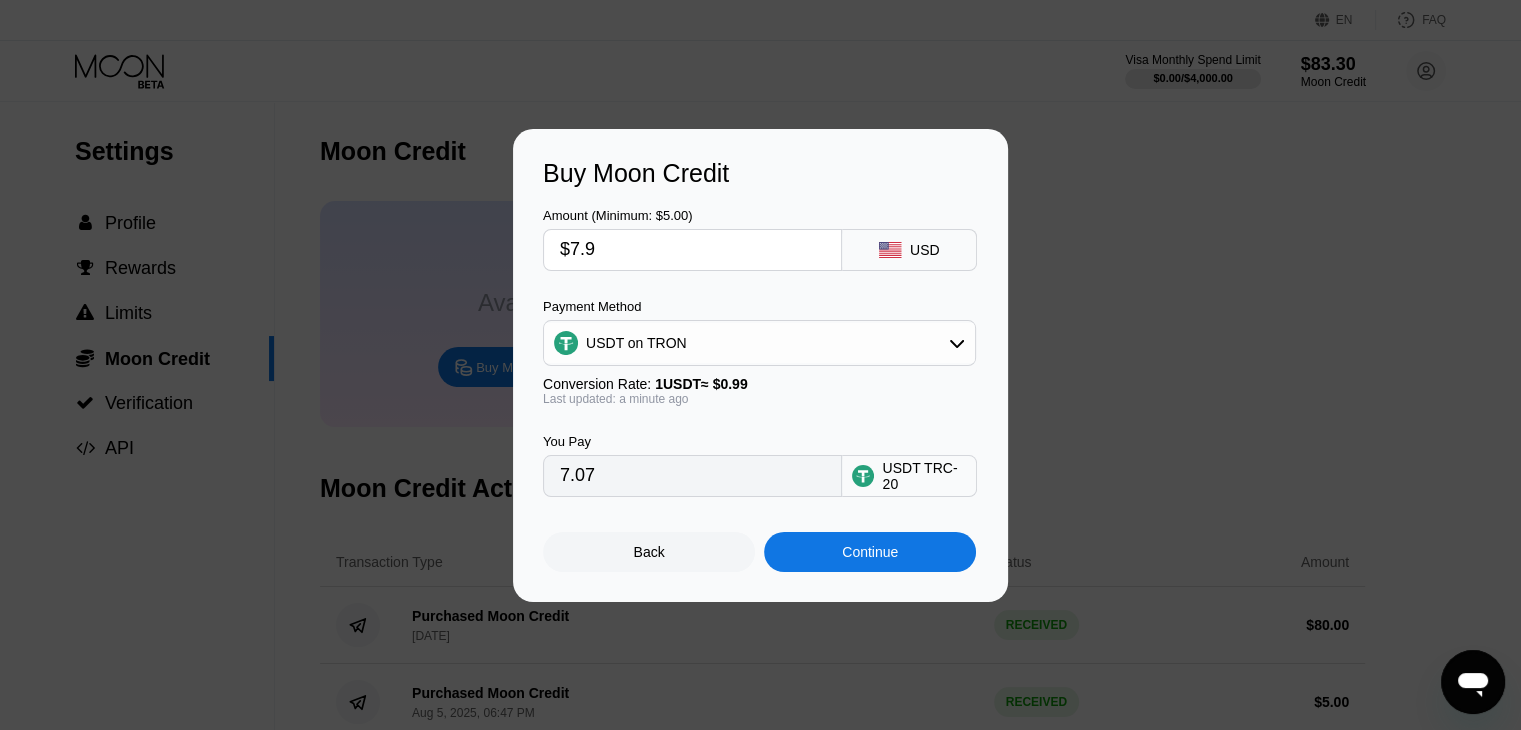 type on "7.98" 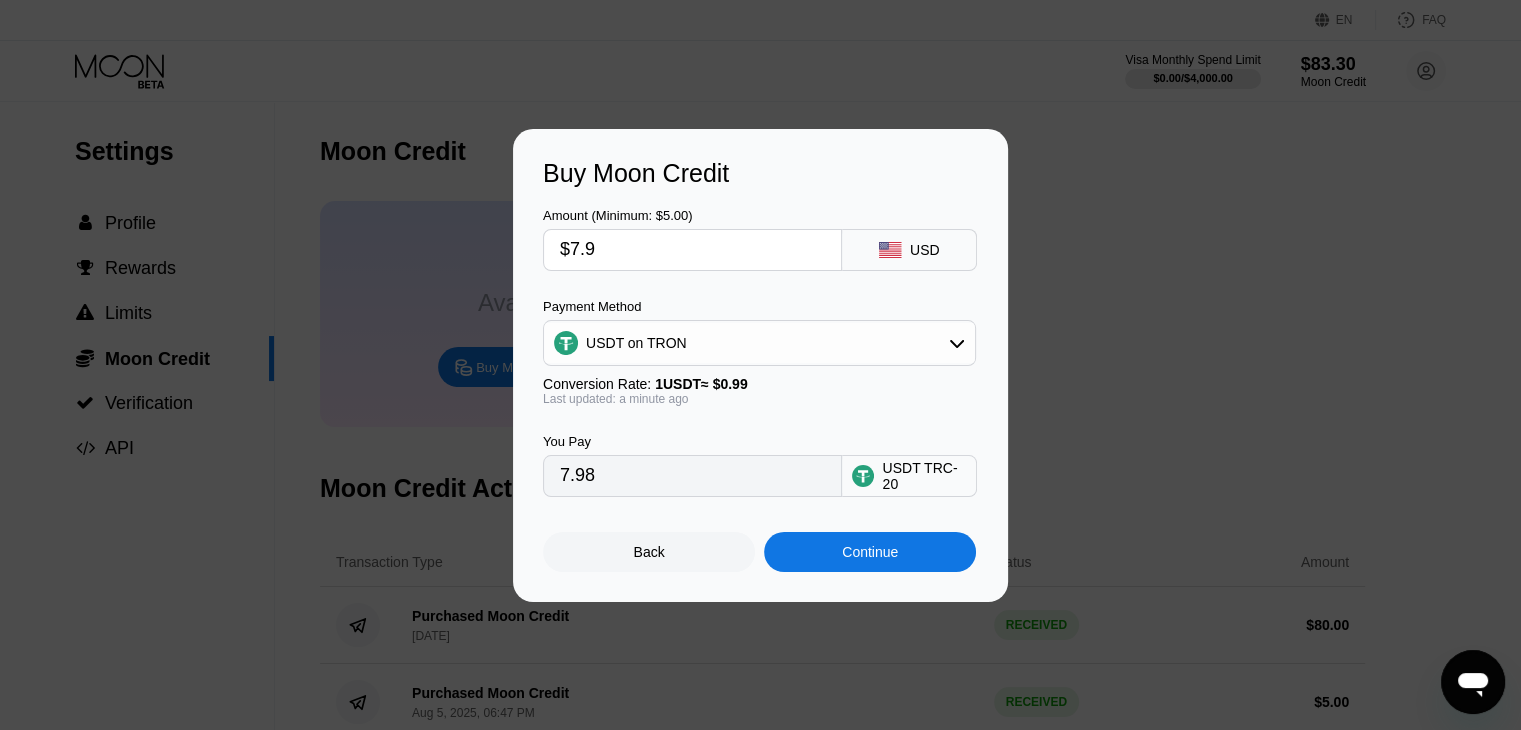 type on "$7.9" 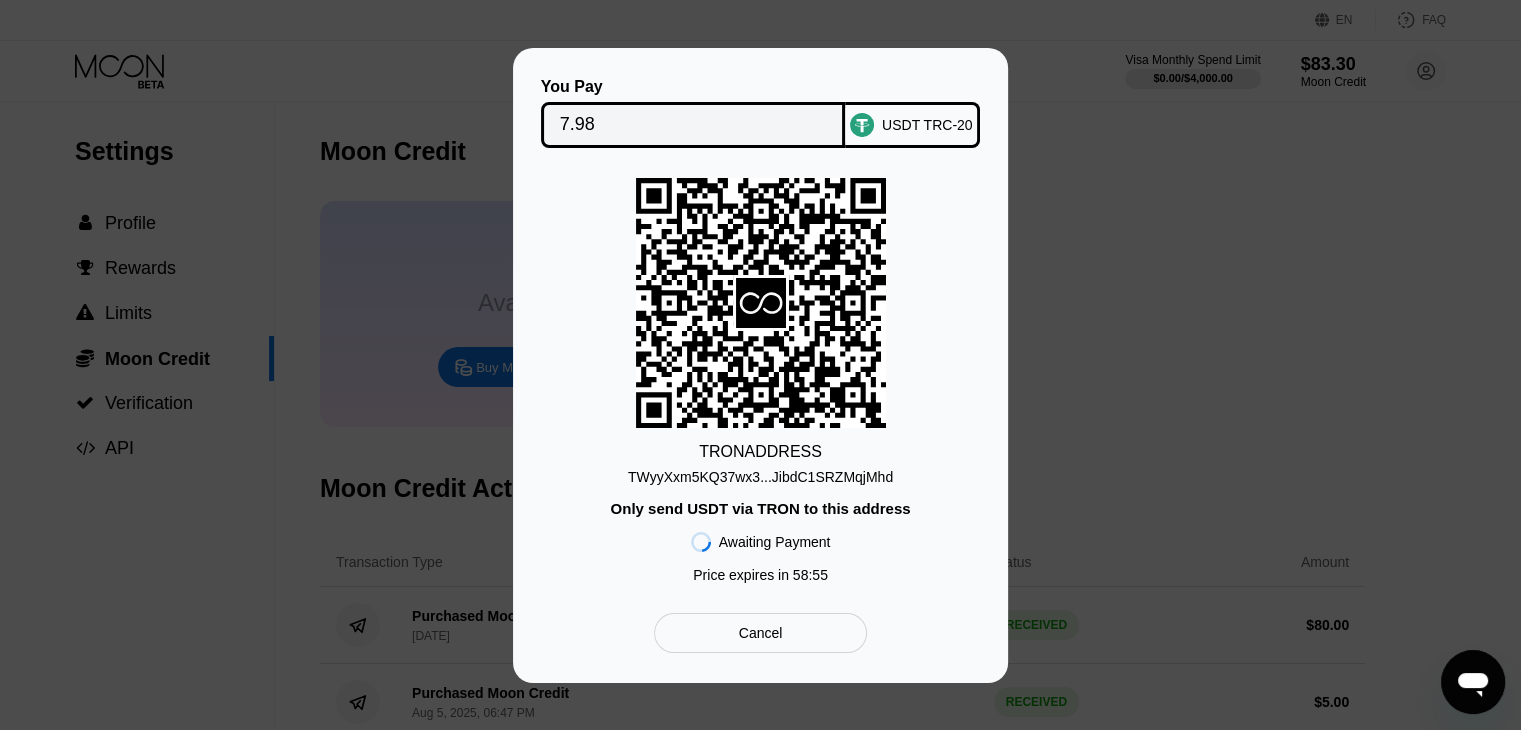 click on "TWyyXxm5KQ37wx3...JibdC1SRZMqjMhd" at bounding box center [760, 477] 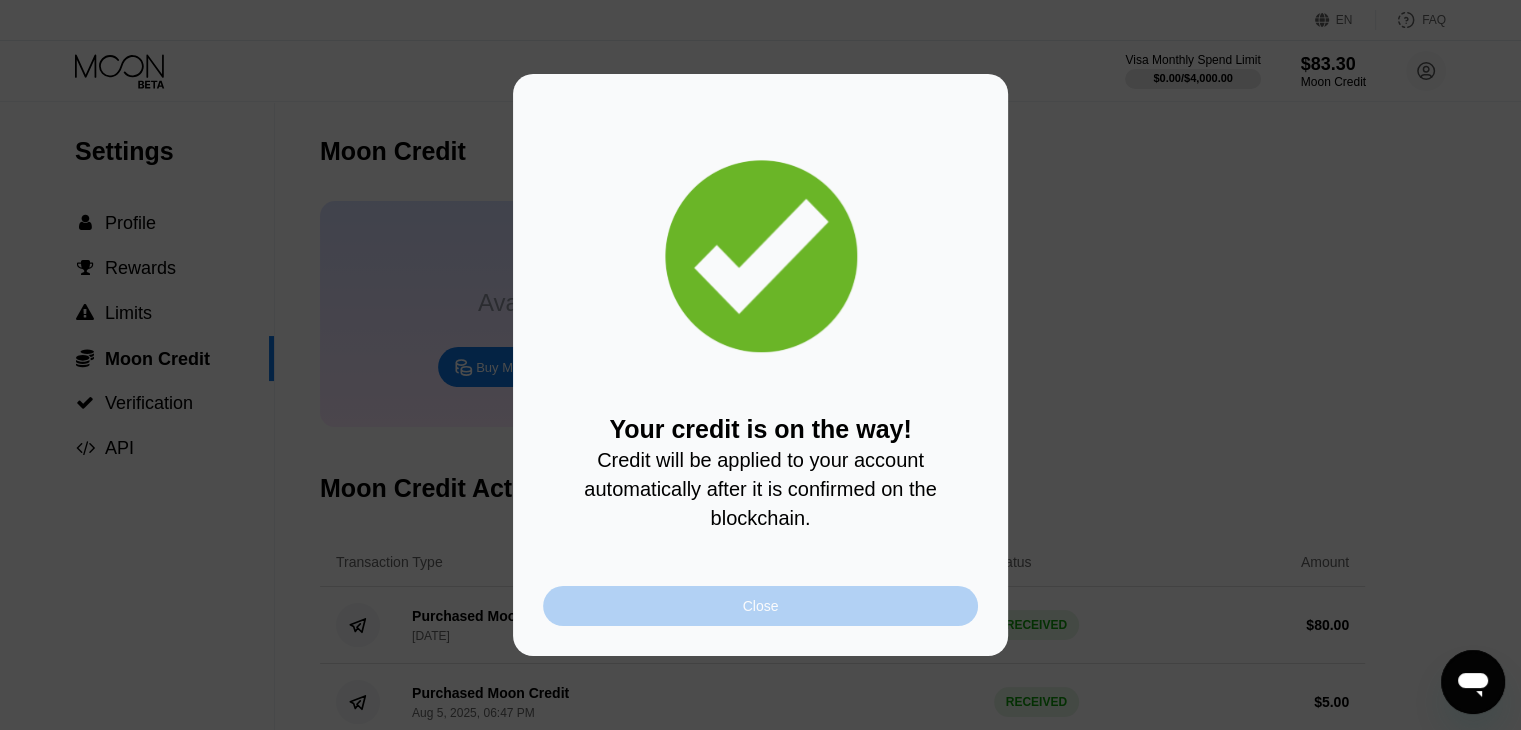 click on "Close" at bounding box center [761, 606] 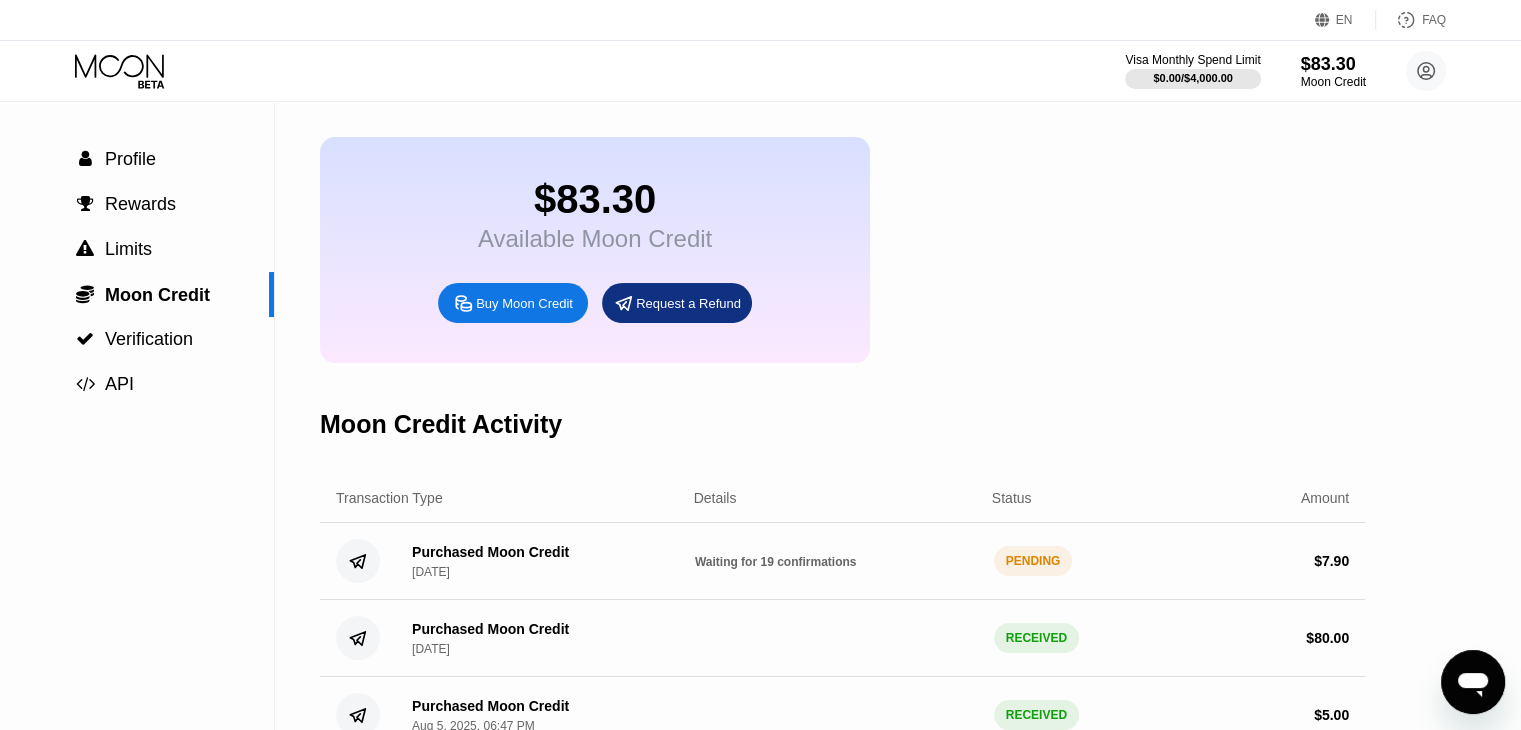 scroll, scrollTop: 200, scrollLeft: 0, axis: vertical 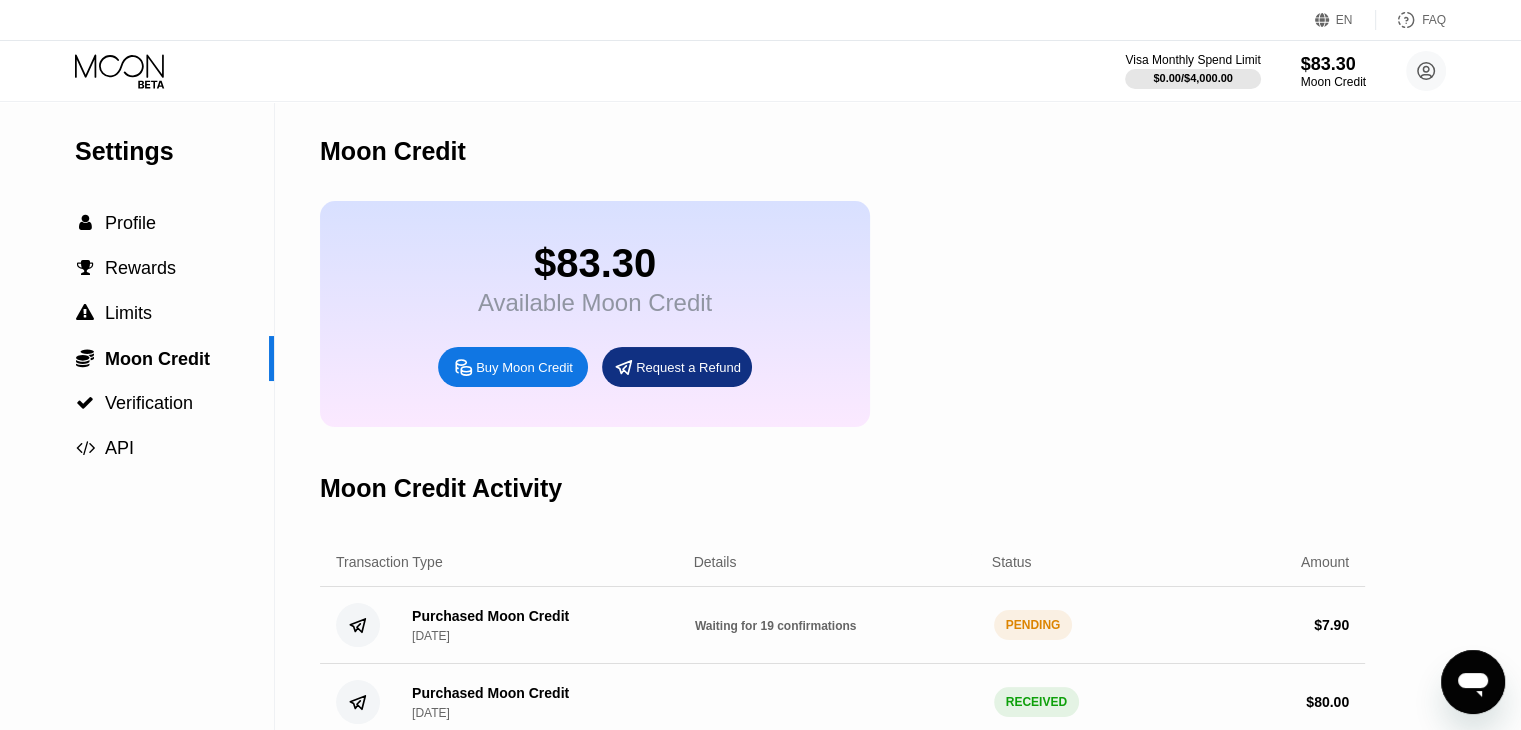 click 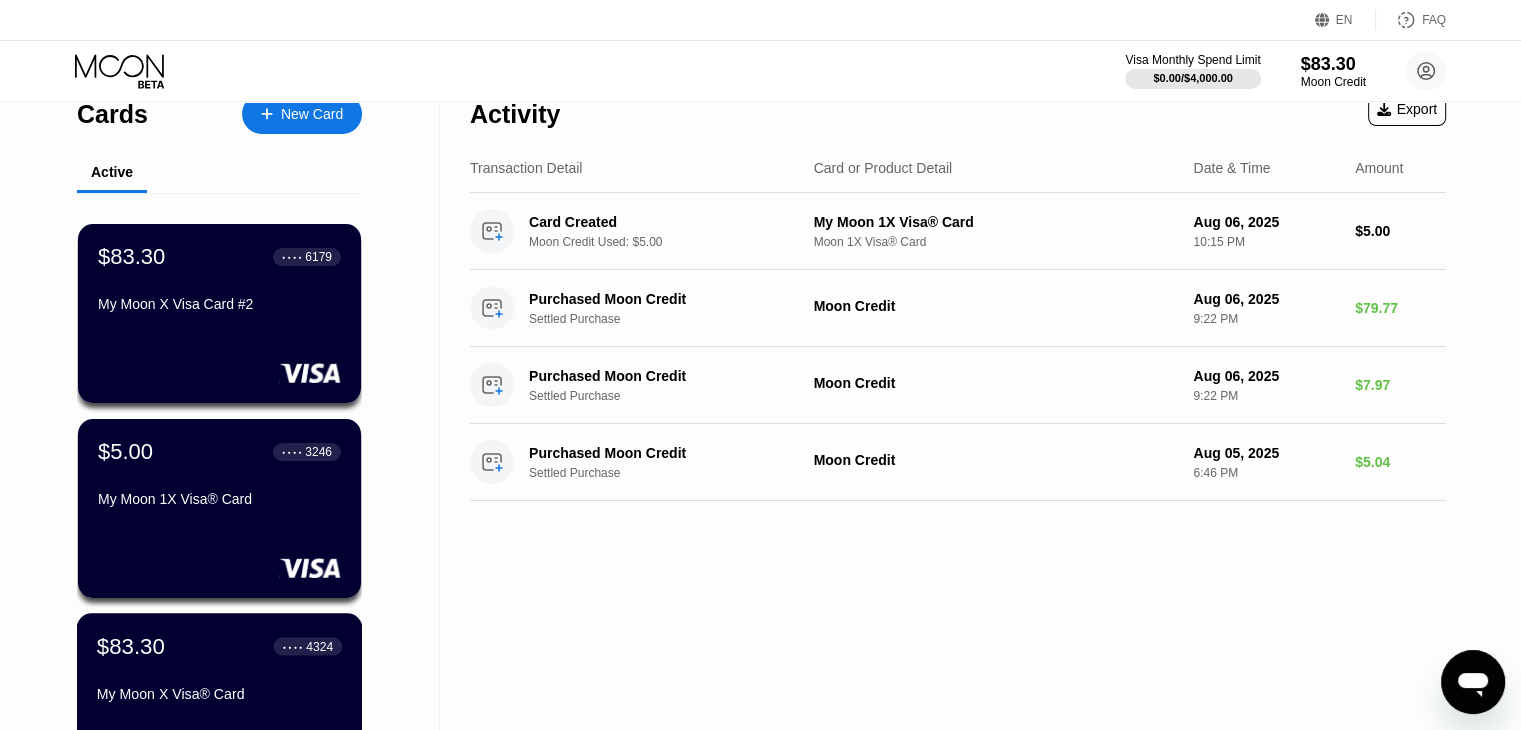 scroll, scrollTop: 0, scrollLeft: 0, axis: both 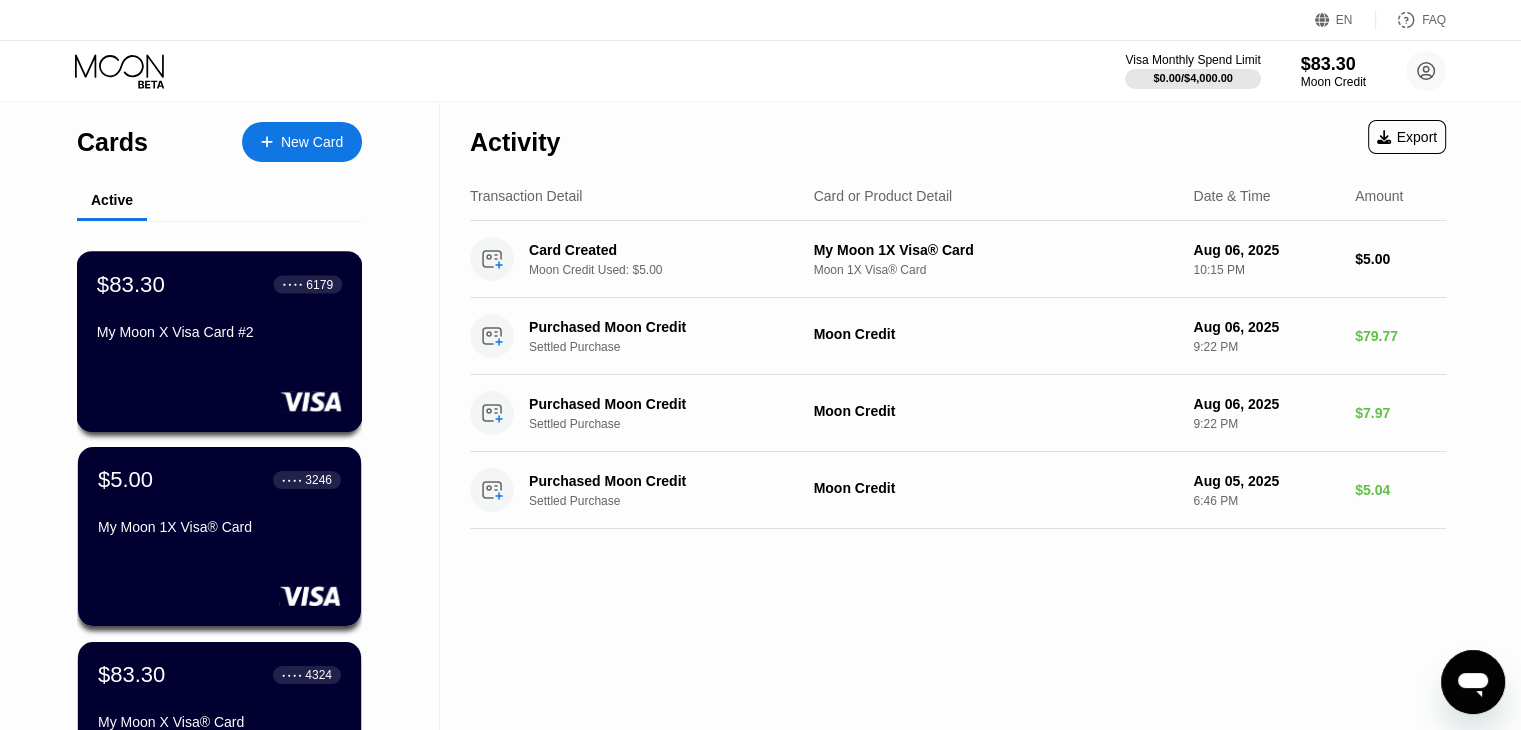 click on "● ● ● ● 6179" at bounding box center [308, 284] 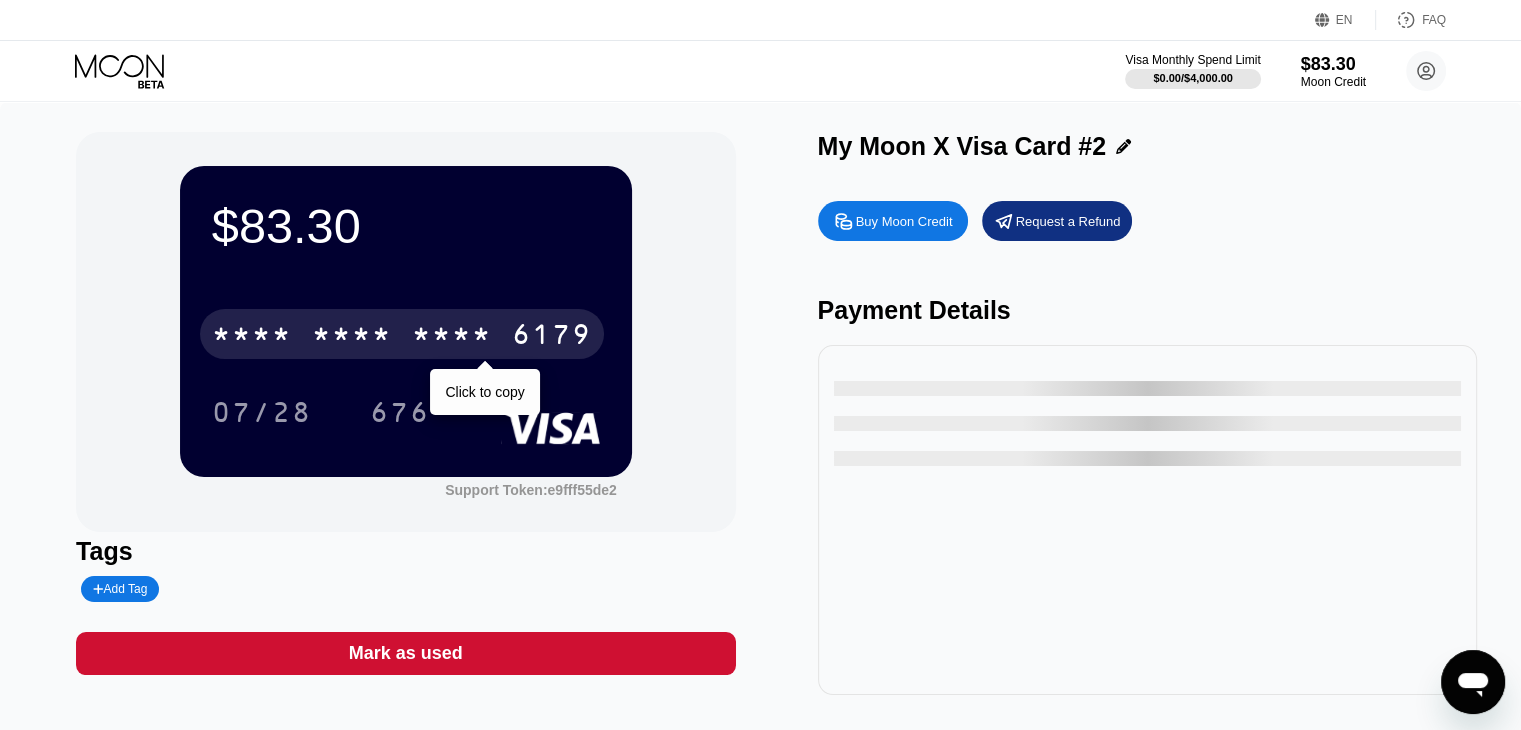 click on "6179" at bounding box center [552, 337] 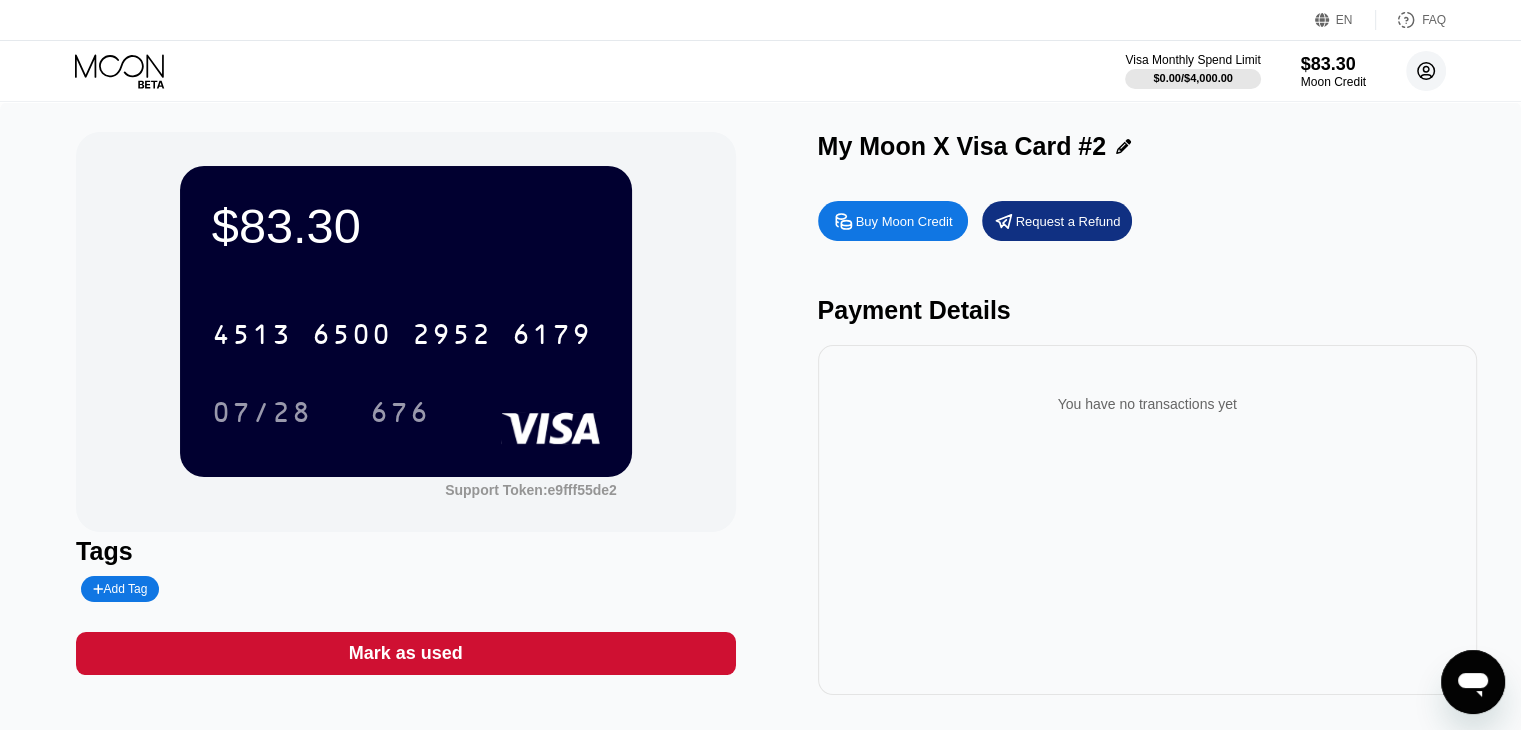 click 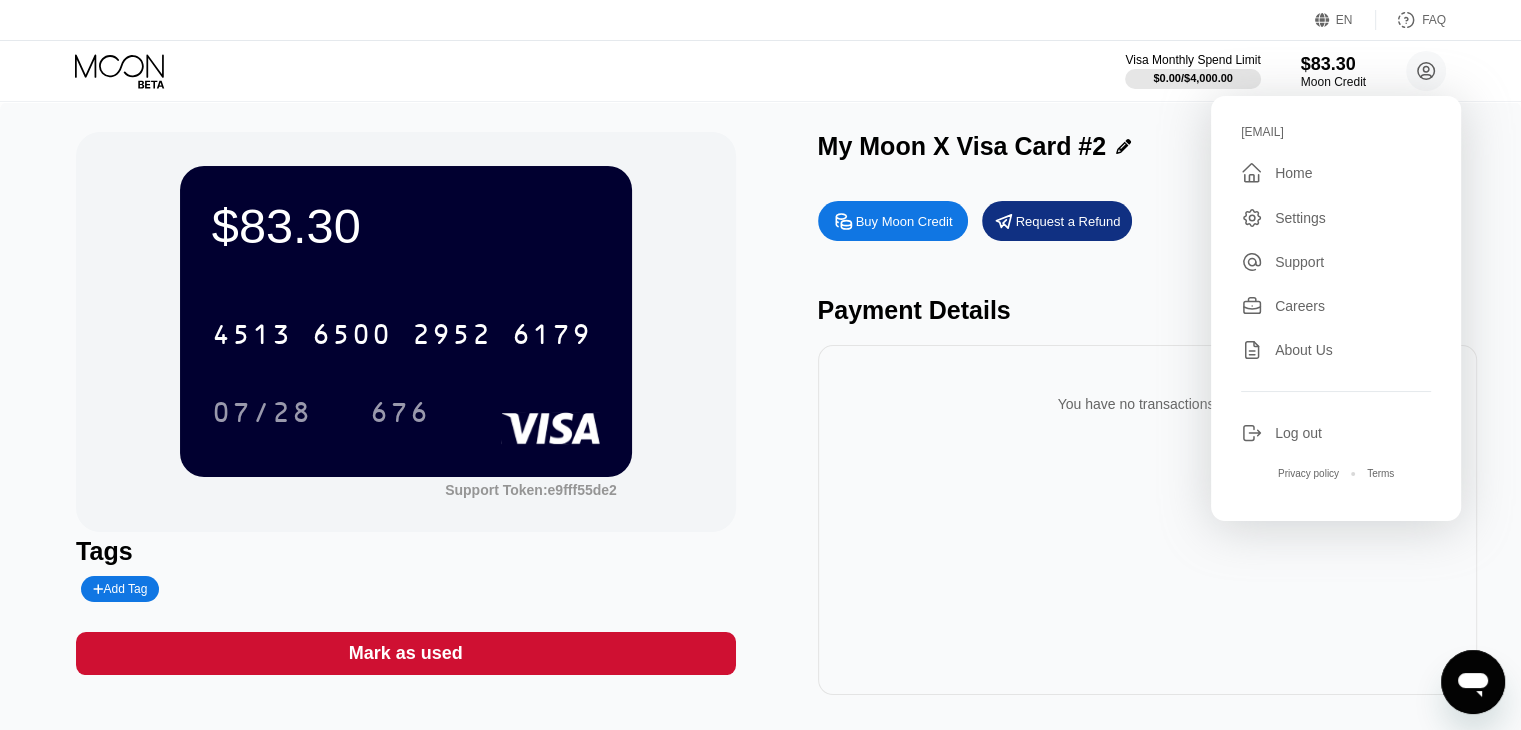 click on "$83.30 4513 6500 2952 6179 07/28 676 Support Token:  e9fff55de2 Tags  Add Tag Mark as used My Moon X Visa Card #2 Buy Moon Credit Request a Refund Payment Details You have no transactions yet" at bounding box center [760, 423] 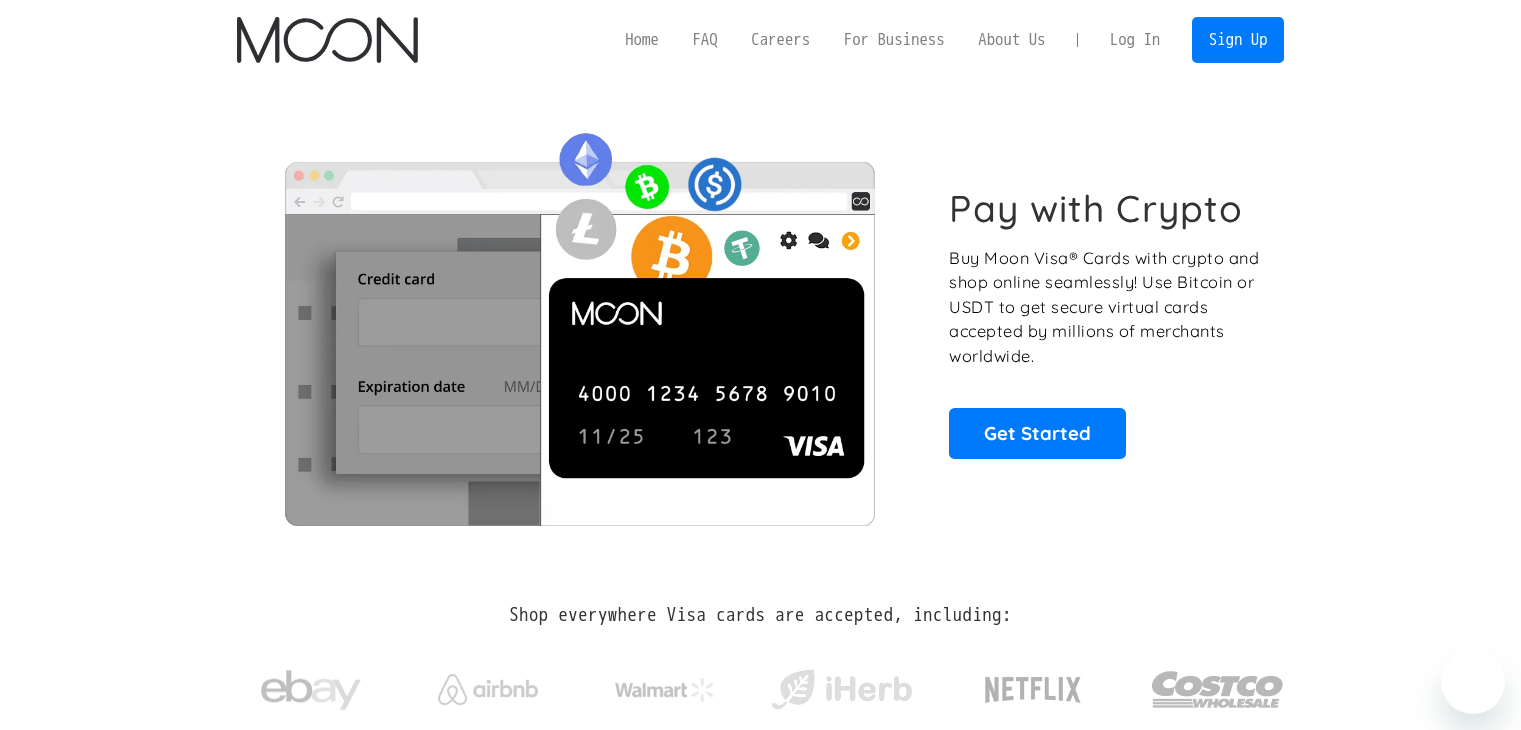 scroll, scrollTop: 0, scrollLeft: 0, axis: both 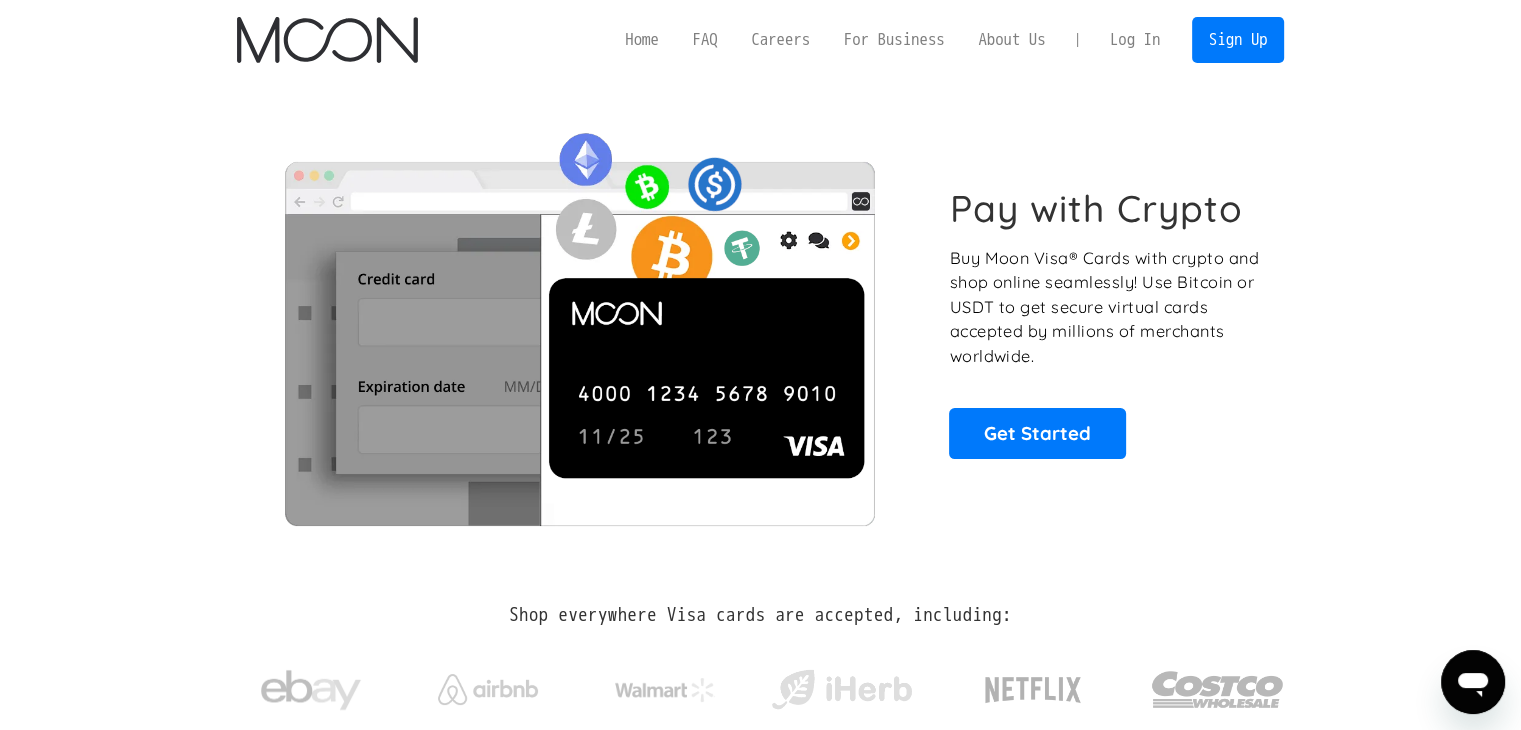 click on "Log In" at bounding box center [1135, 40] 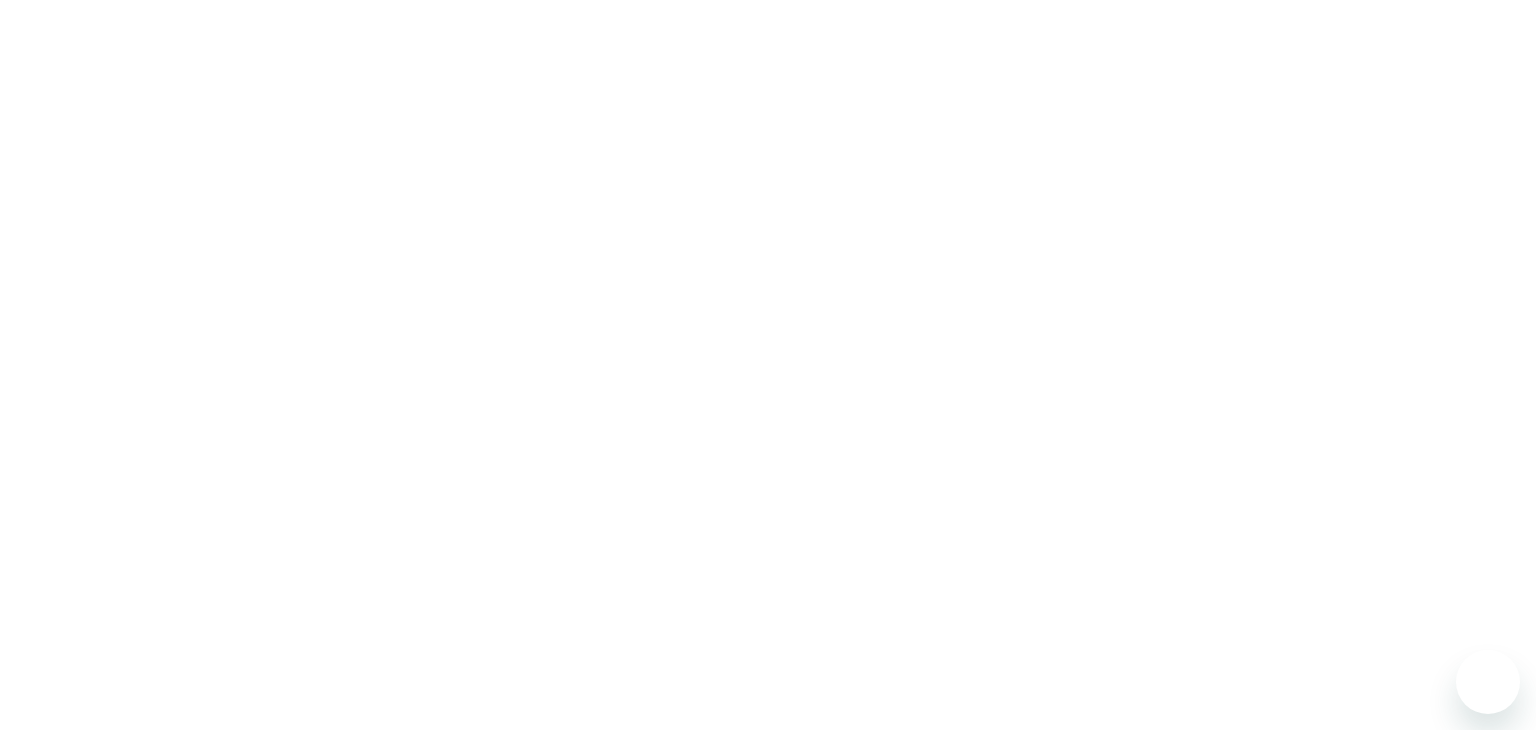scroll, scrollTop: 0, scrollLeft: 0, axis: both 